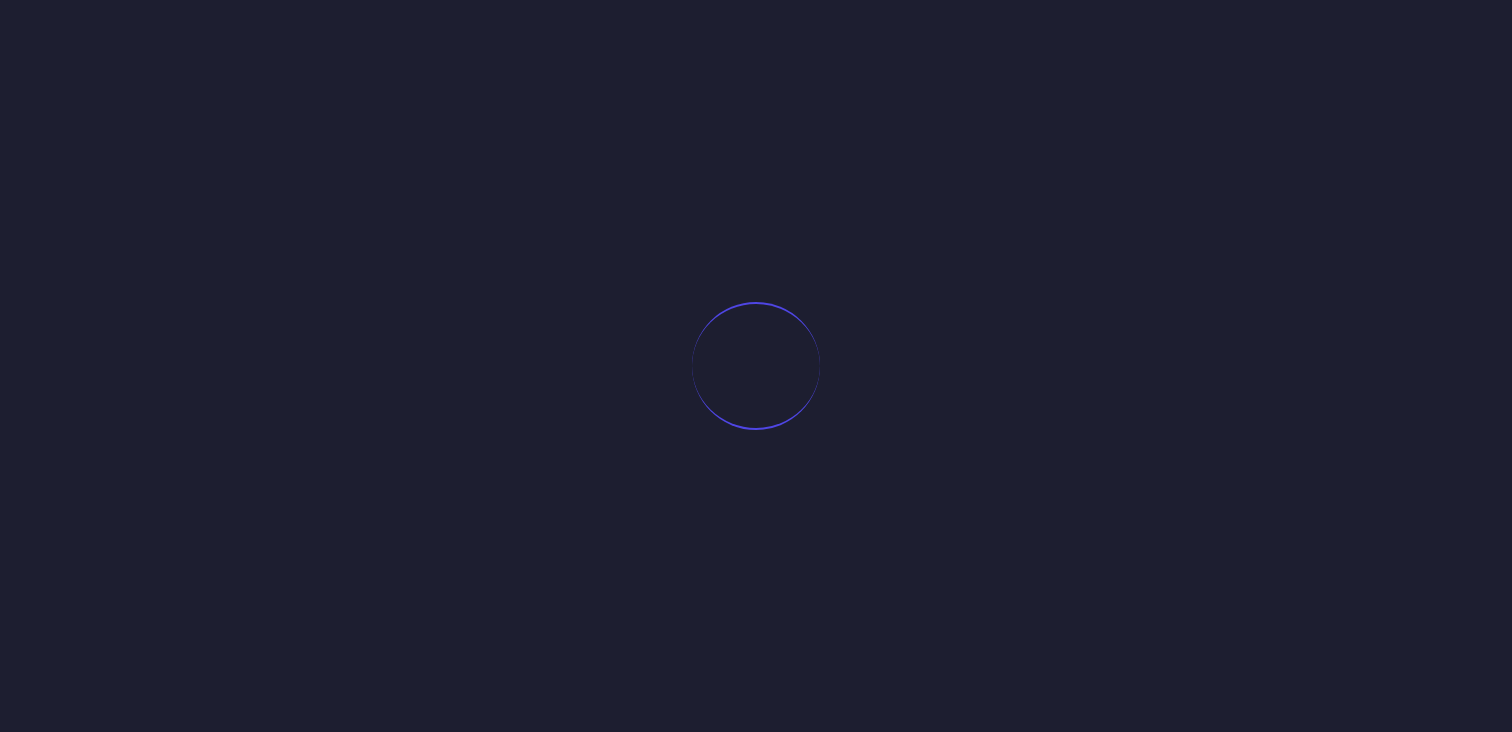 scroll, scrollTop: 0, scrollLeft: 0, axis: both 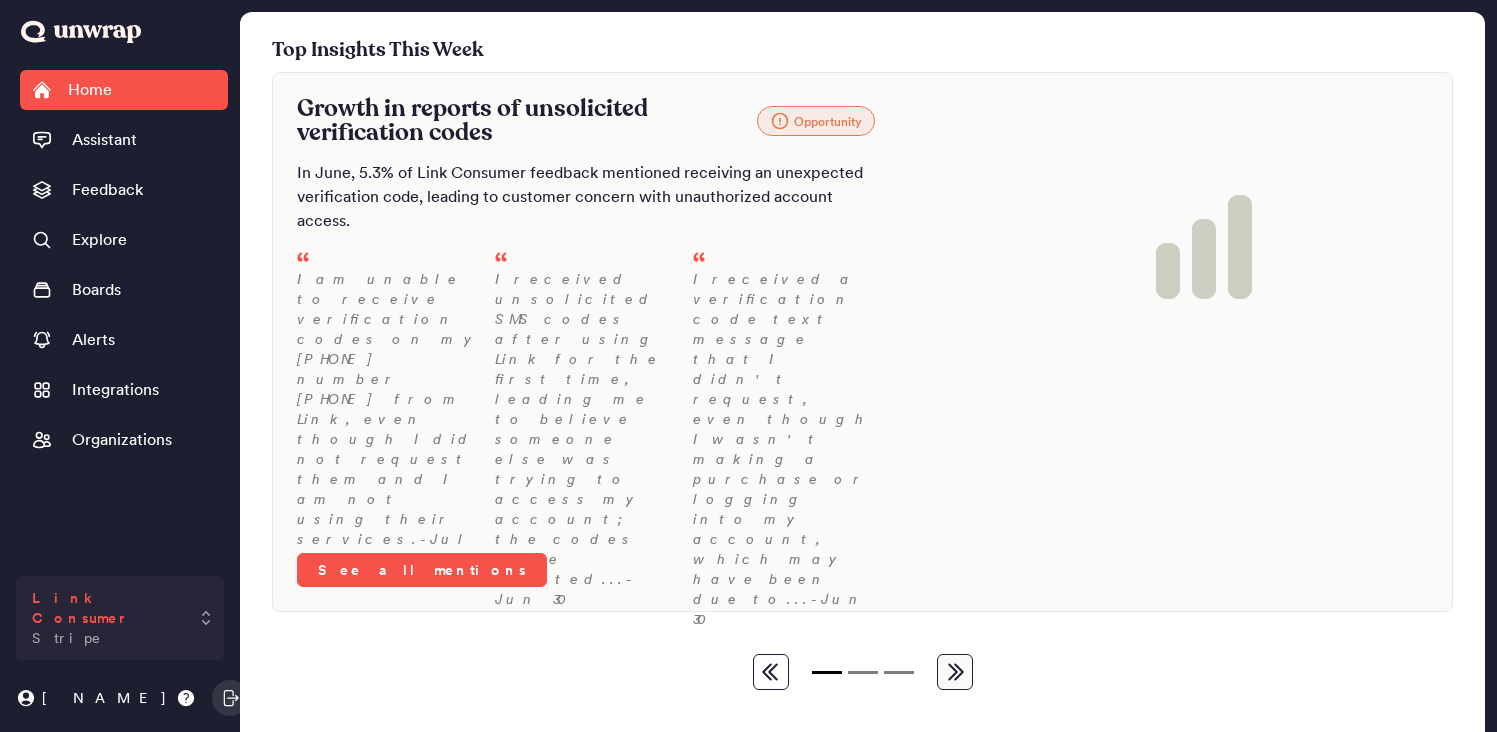click on "Link Consumer" at bounding box center (106, 608) 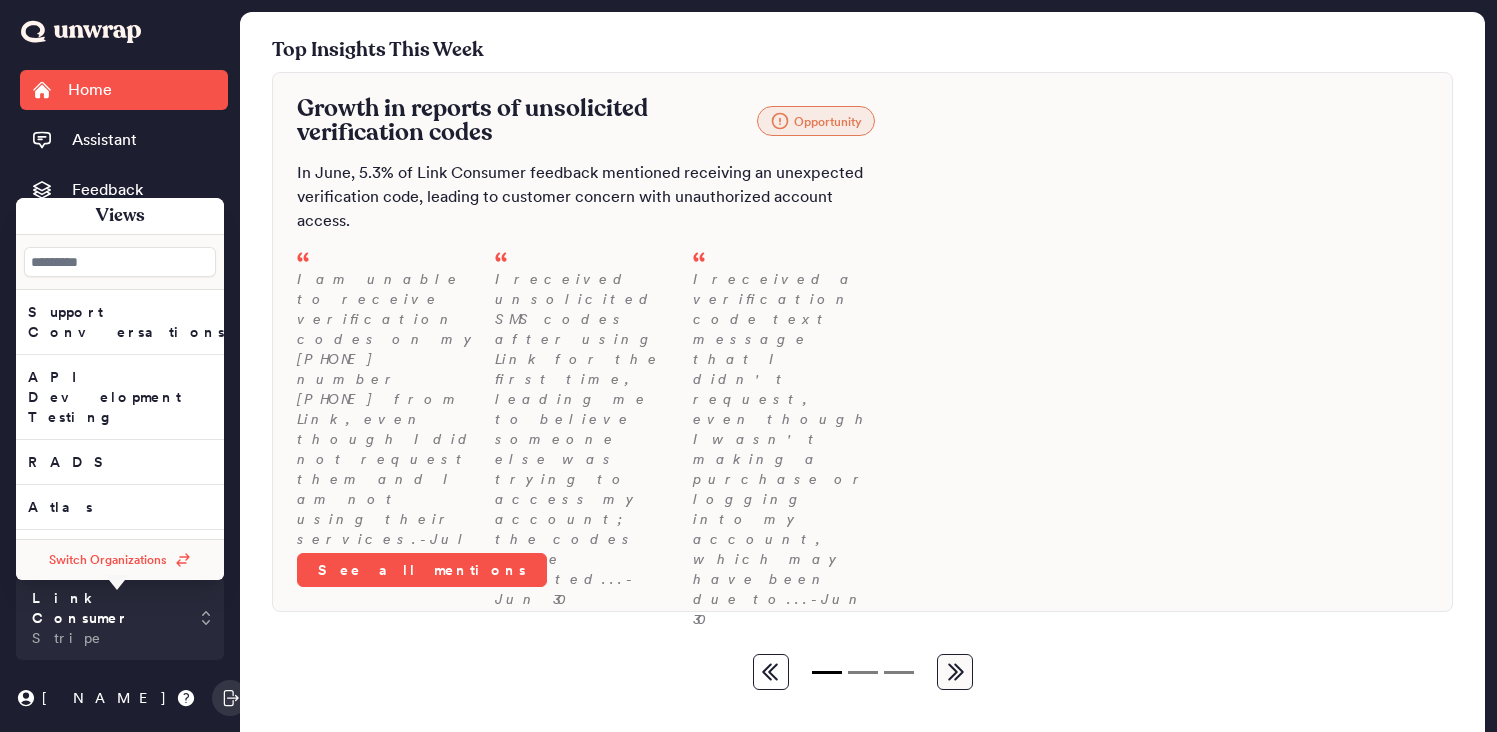 scroll, scrollTop: 0, scrollLeft: 0, axis: both 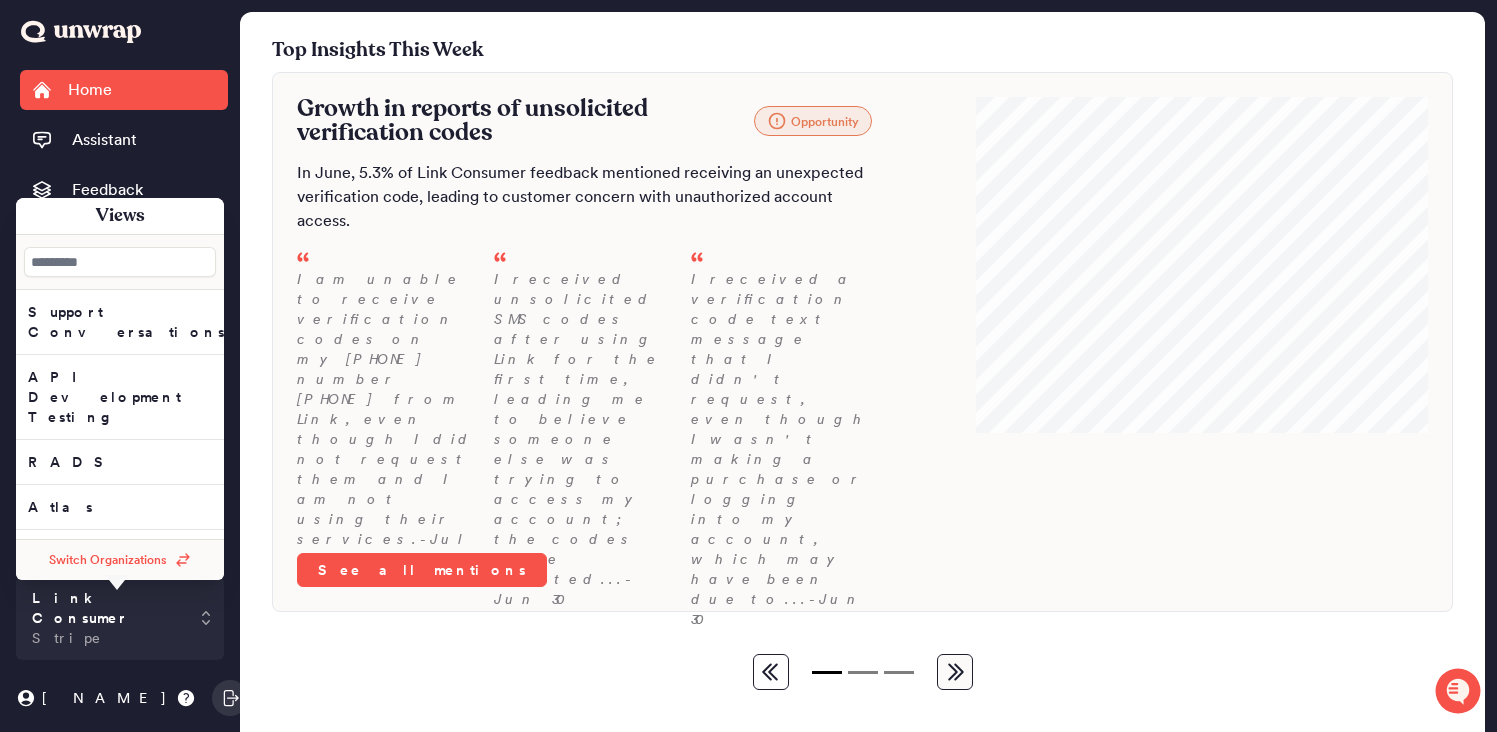 click on "Top Insights This Week Growth in reports of unsolicited verification codes Opportunity In June, 5.3% of Link Consumer feedback mentioned receiving an unexpected verification code, leading to customer concern with unauthorized account access.  I am receiving unwanted verification codes on my phone number [535915920] from Link, even though I did not request them and I am not using their services.  -  Jul 01 I received unsolicited SMS codes after using Link for the first time, leading me to believe someone else was trying to access my account; the codes were related...  -  Jun 30 I received a verification code text message that I didn't request, even though I wasn't making a purchase or logging into my account, which may have been due to...  -  Jun 30 See all mentions Spike in inability to cancel free trials Opportunity I tried to cancel my free trial subscription, but every time I click on the cancel button, it redirects me to the business website.  -  Jun 30  -  Jun 26  -  Jun 23 See all mentions Opportunity" at bounding box center [862, 537] 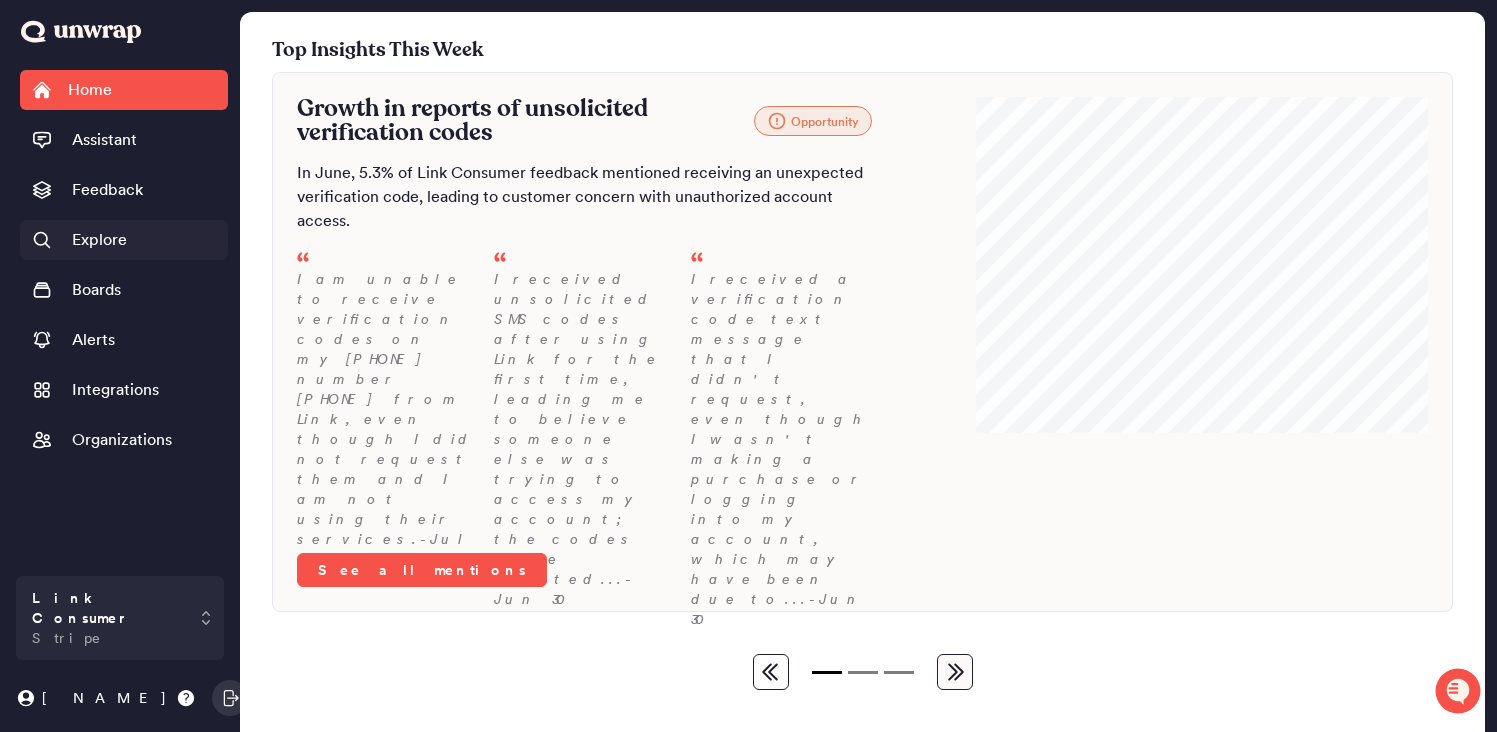 click on "Explore" at bounding box center (124, 240) 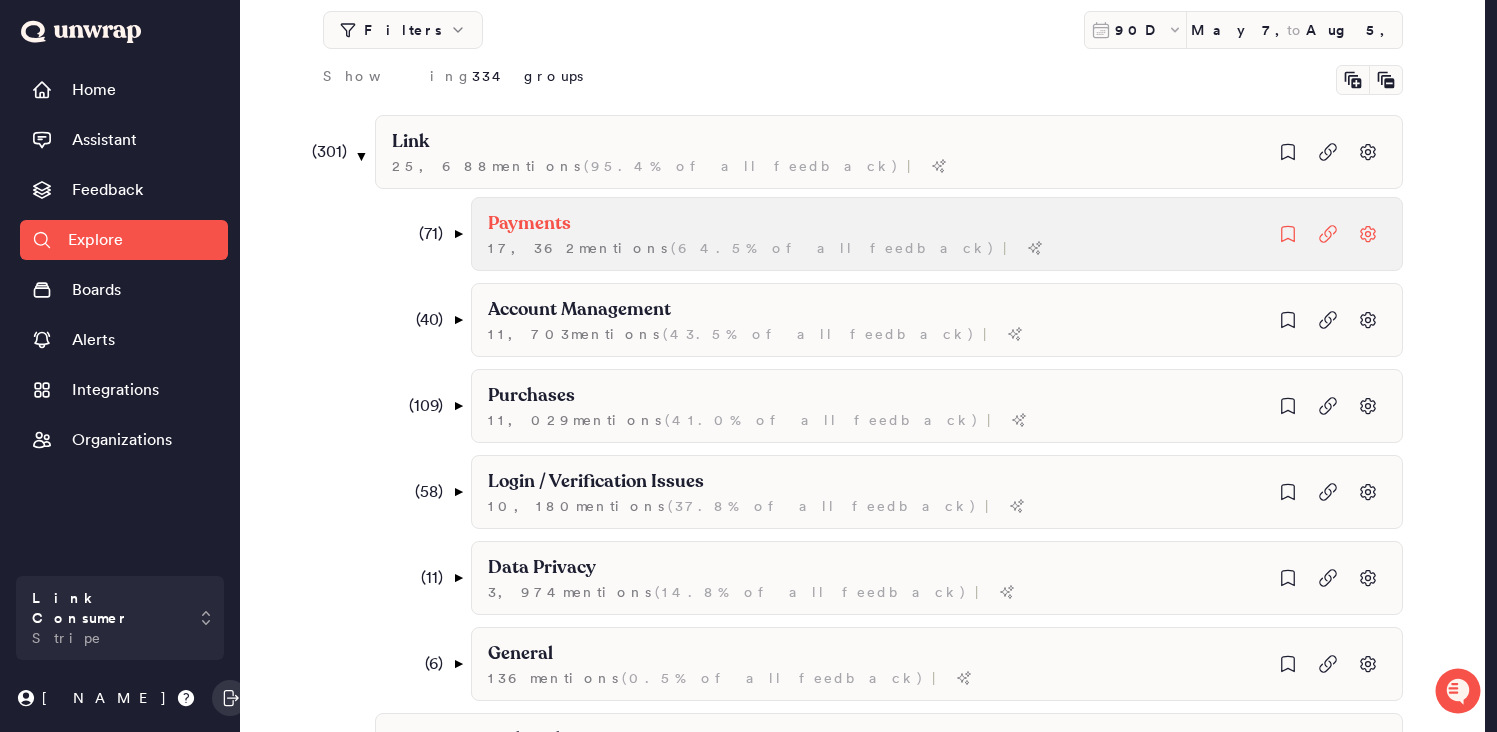 scroll, scrollTop: 233, scrollLeft: 0, axis: vertical 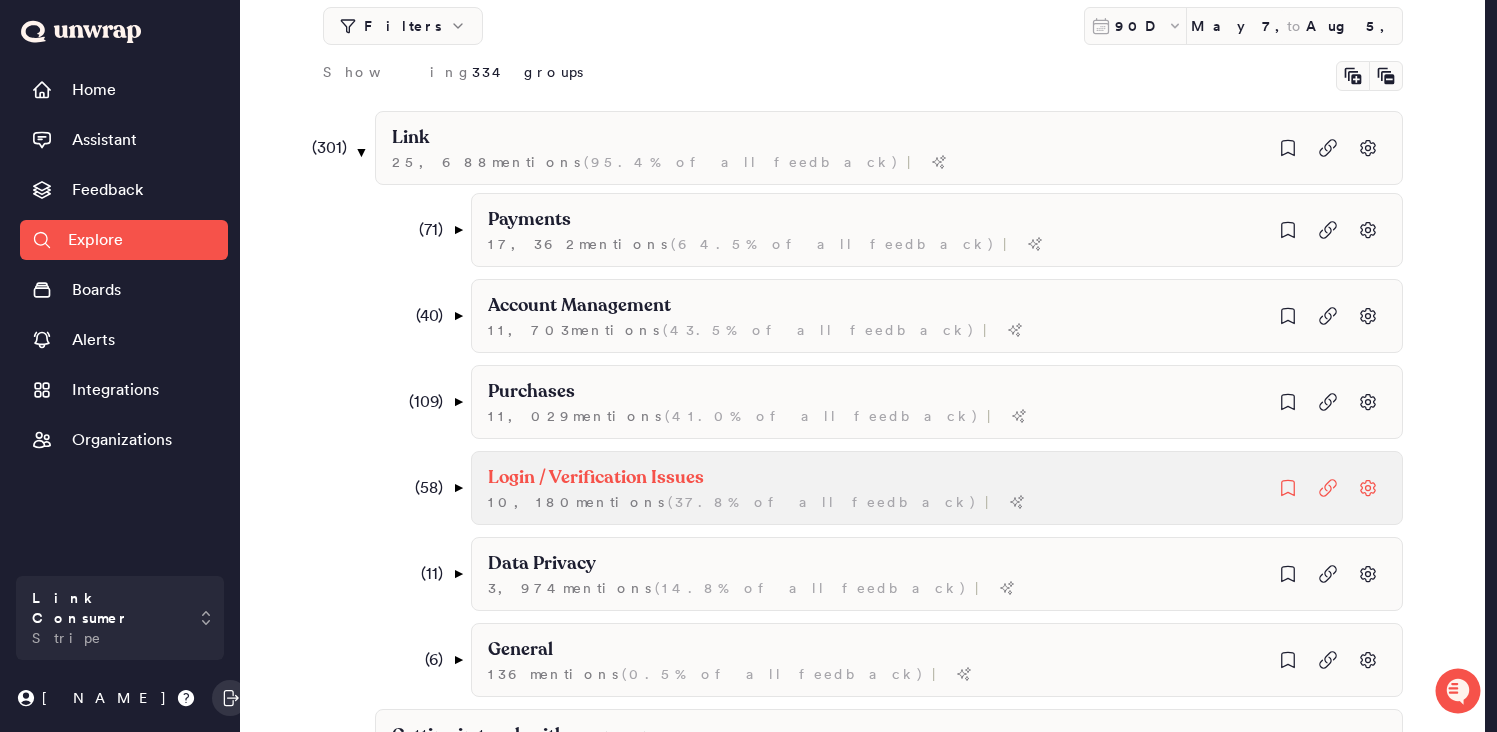 click on "▼" at bounding box center (457, 488) 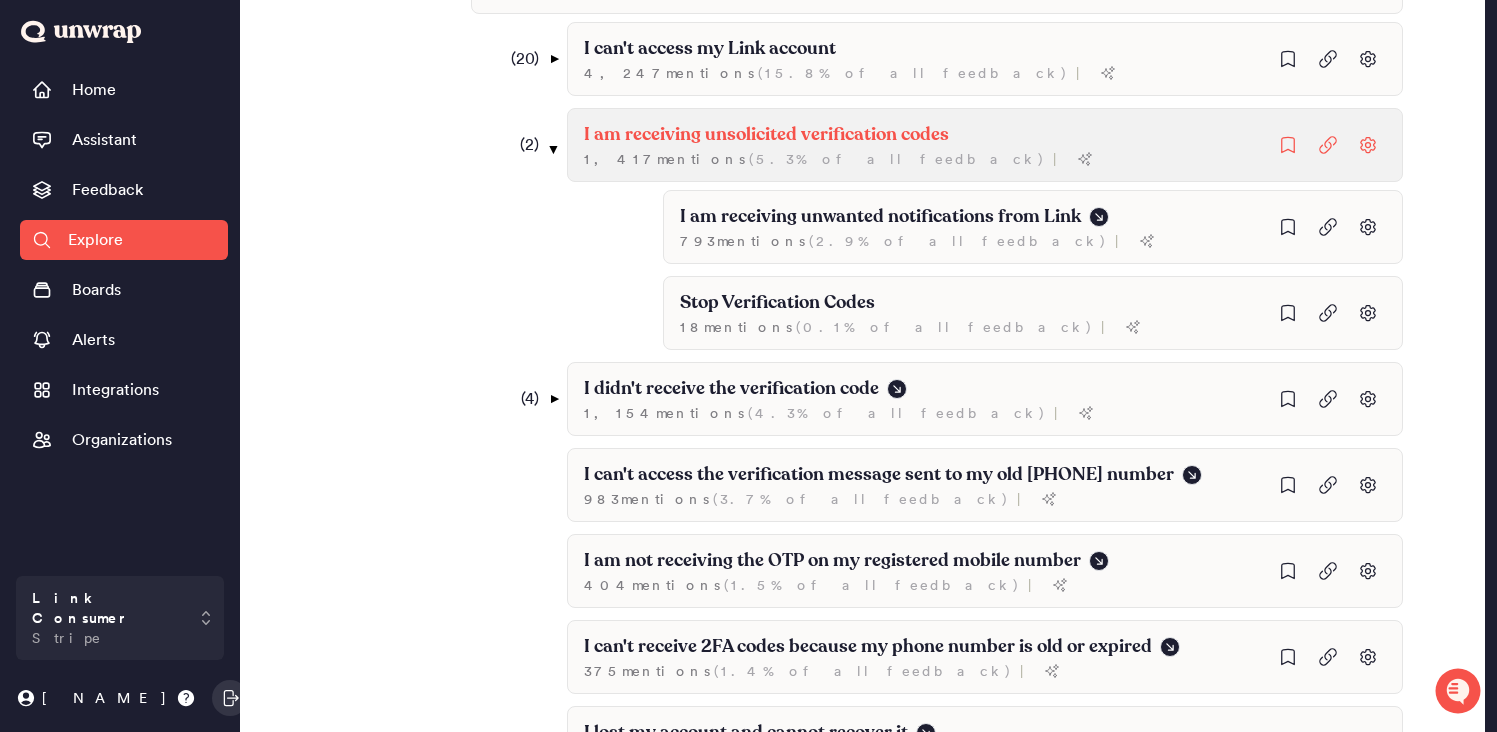 scroll, scrollTop: 756, scrollLeft: 0, axis: vertical 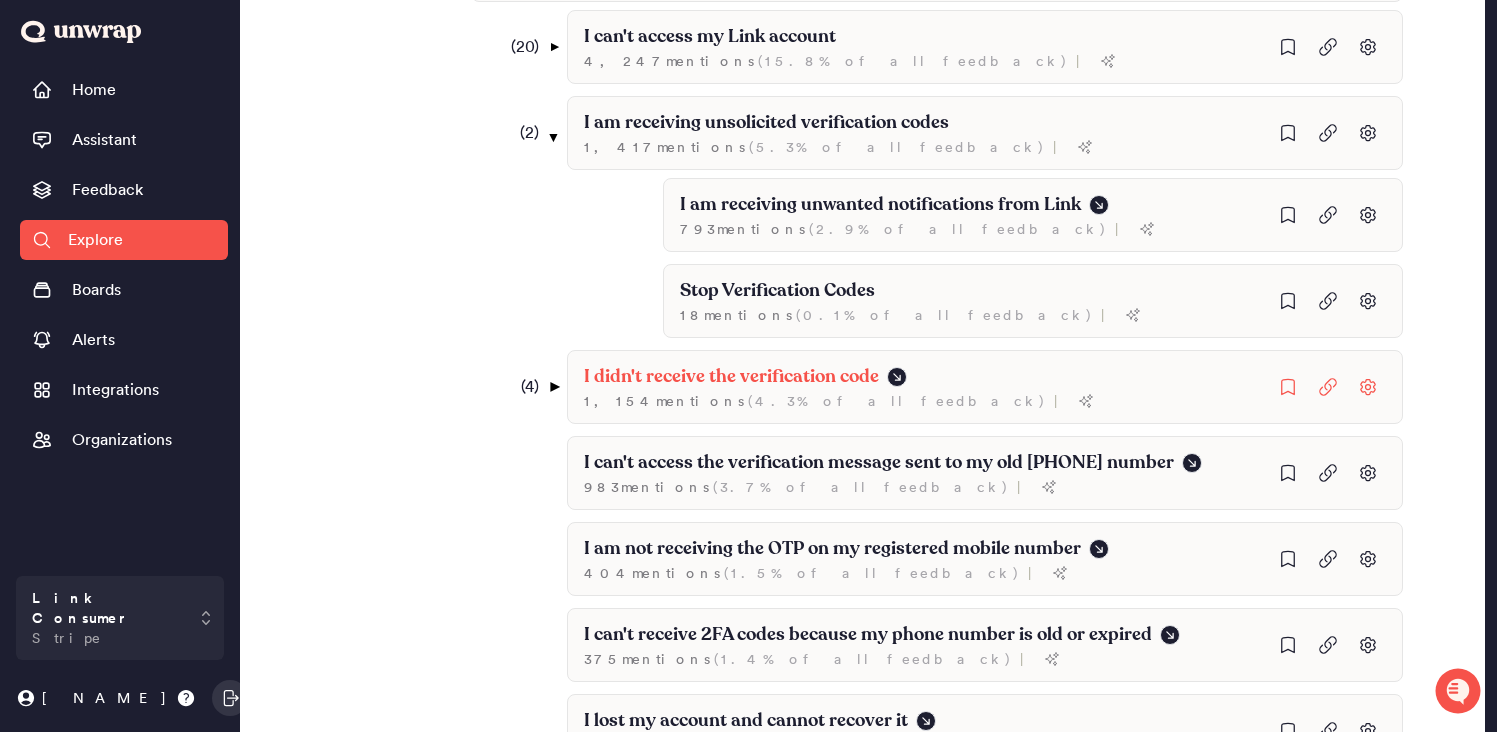 click on "▼" at bounding box center (553, 387) 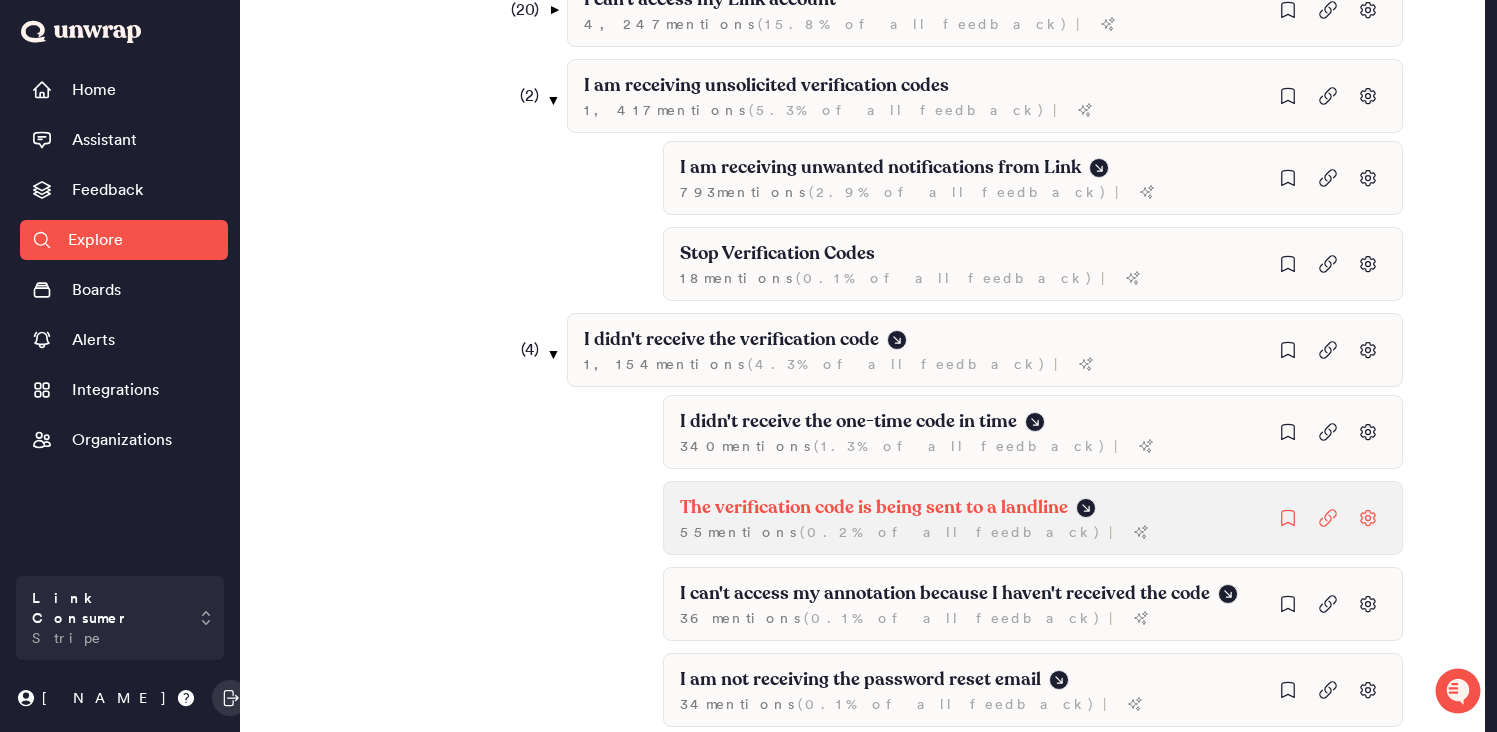 scroll, scrollTop: 830, scrollLeft: 0, axis: vertical 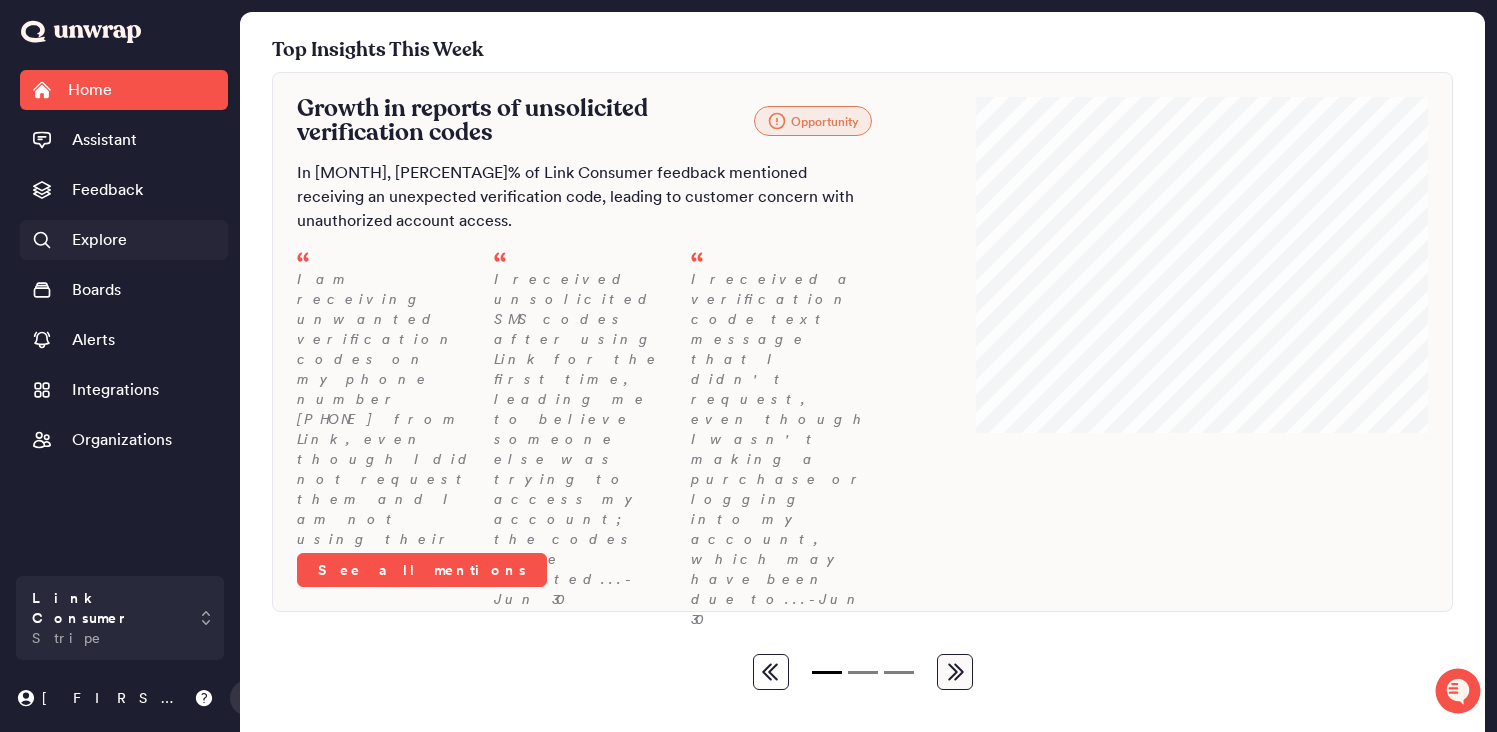 click on "Explore" at bounding box center (124, 240) 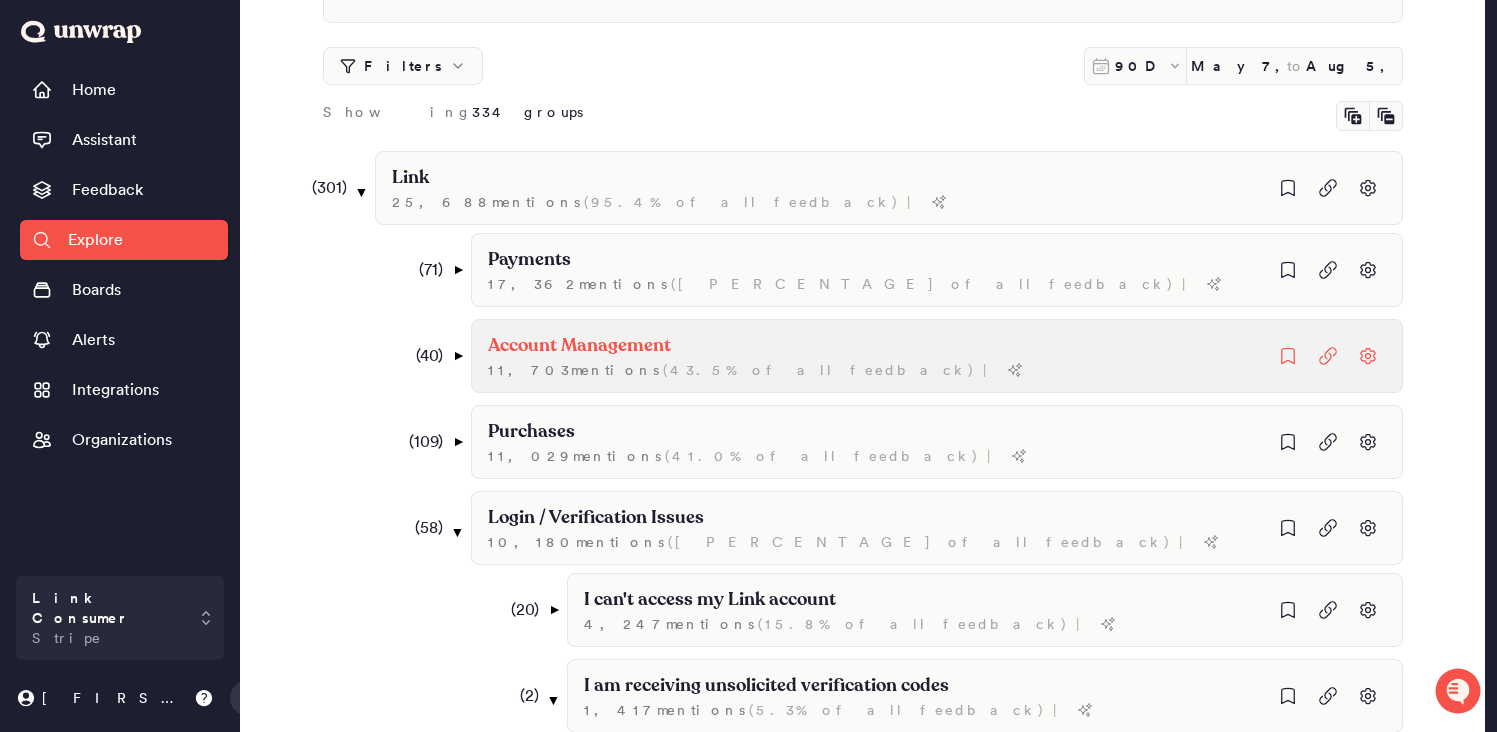 scroll, scrollTop: 208, scrollLeft: 0, axis: vertical 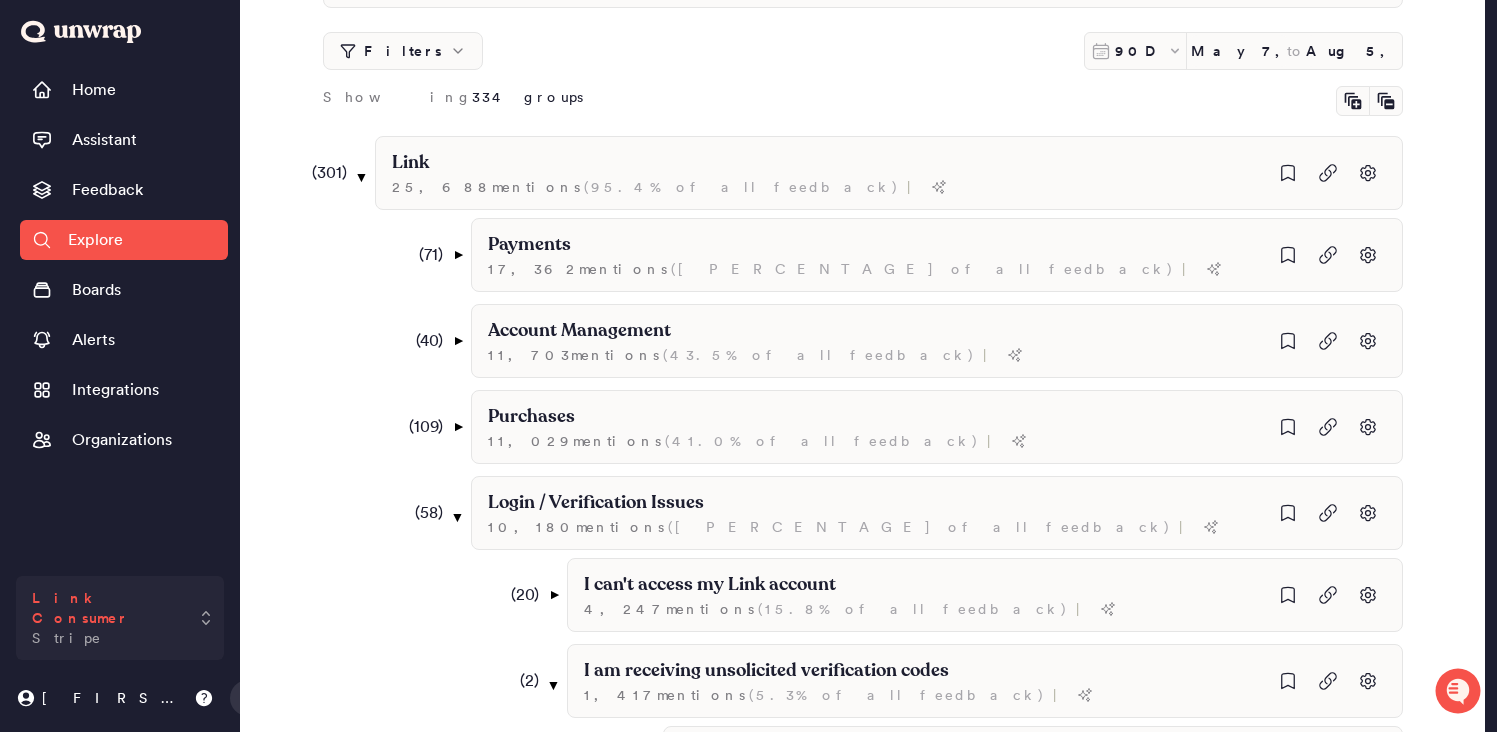 click on "Link Consumer Stripe" at bounding box center (120, 618) 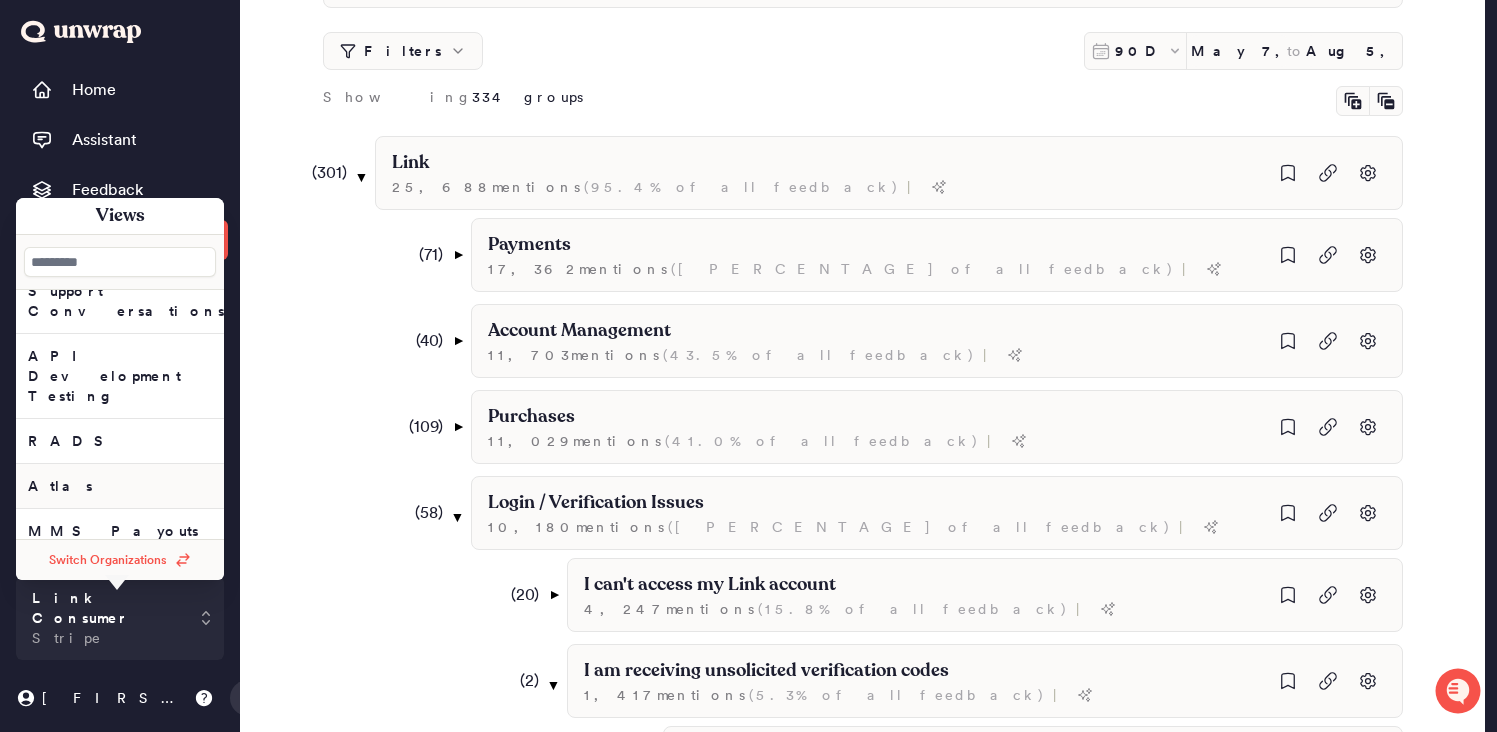 scroll, scrollTop: 34, scrollLeft: 0, axis: vertical 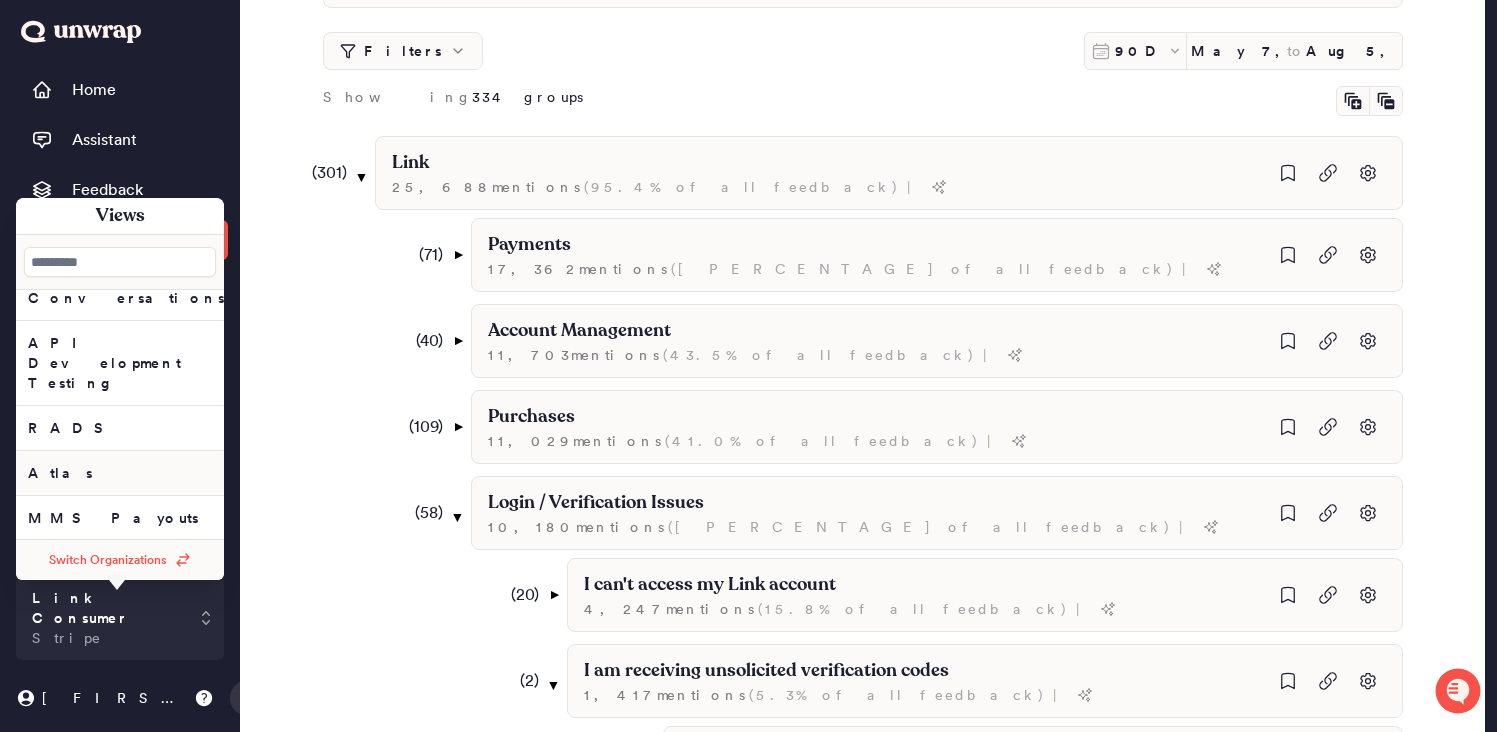 click on "Atlas" at bounding box center [120, 288] 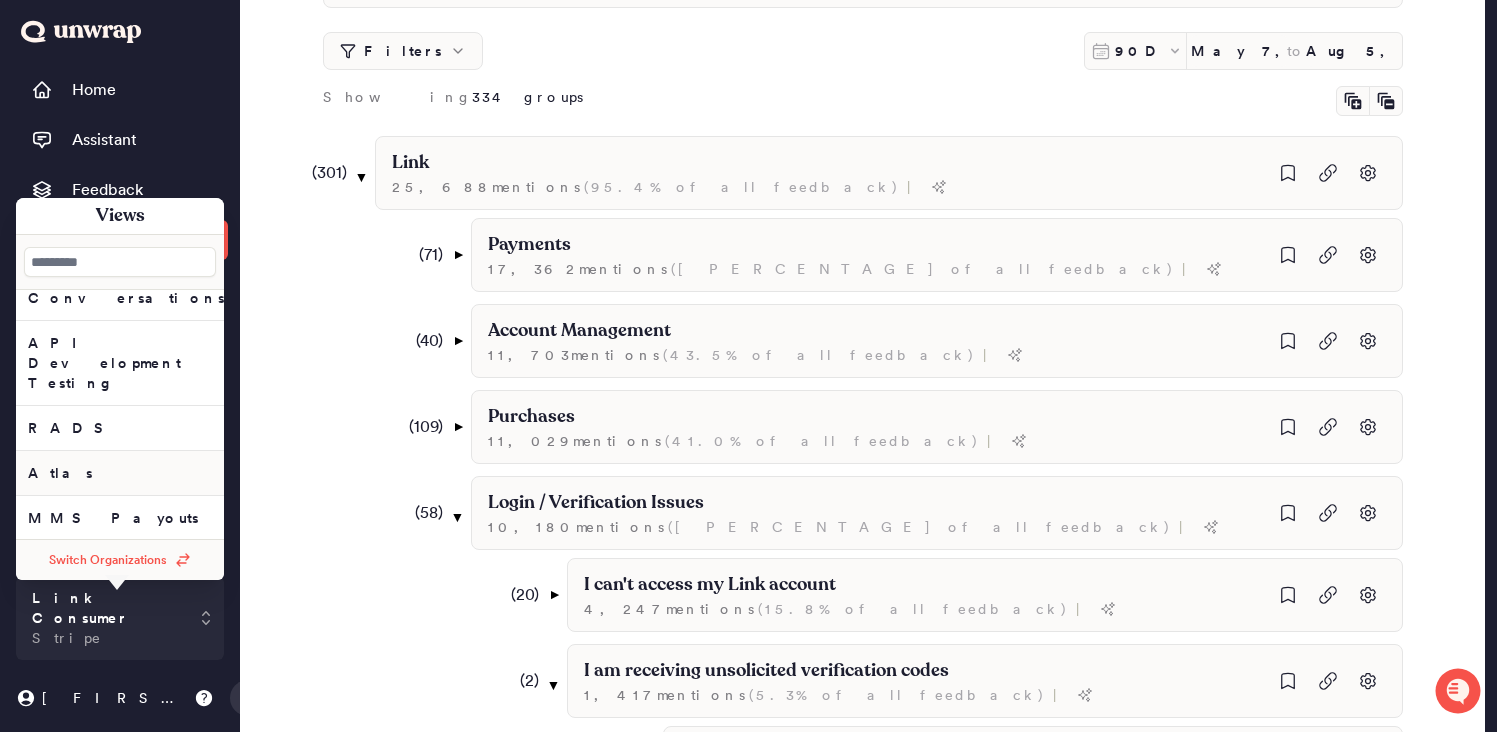 scroll, scrollTop: 0, scrollLeft: 0, axis: both 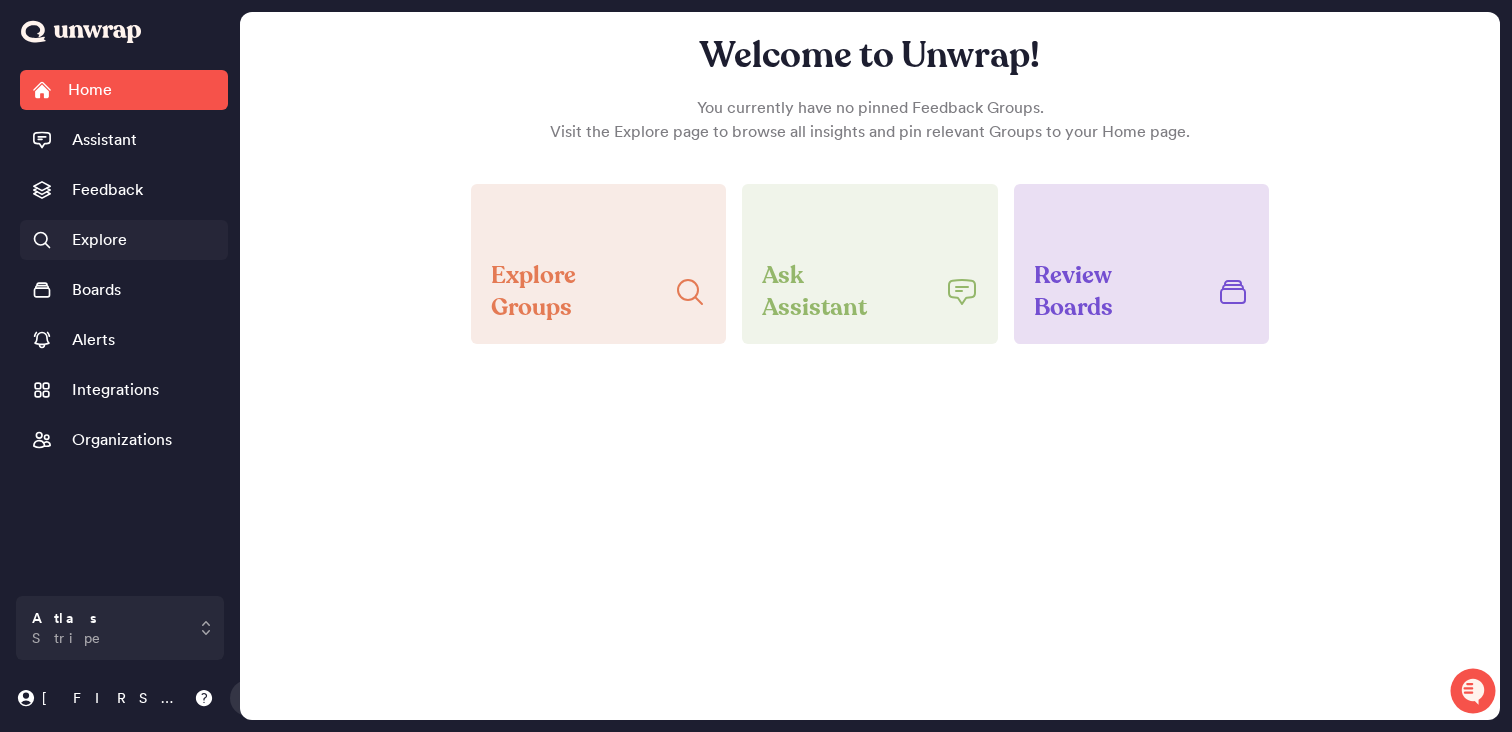 click on "Explore" at bounding box center [99, 240] 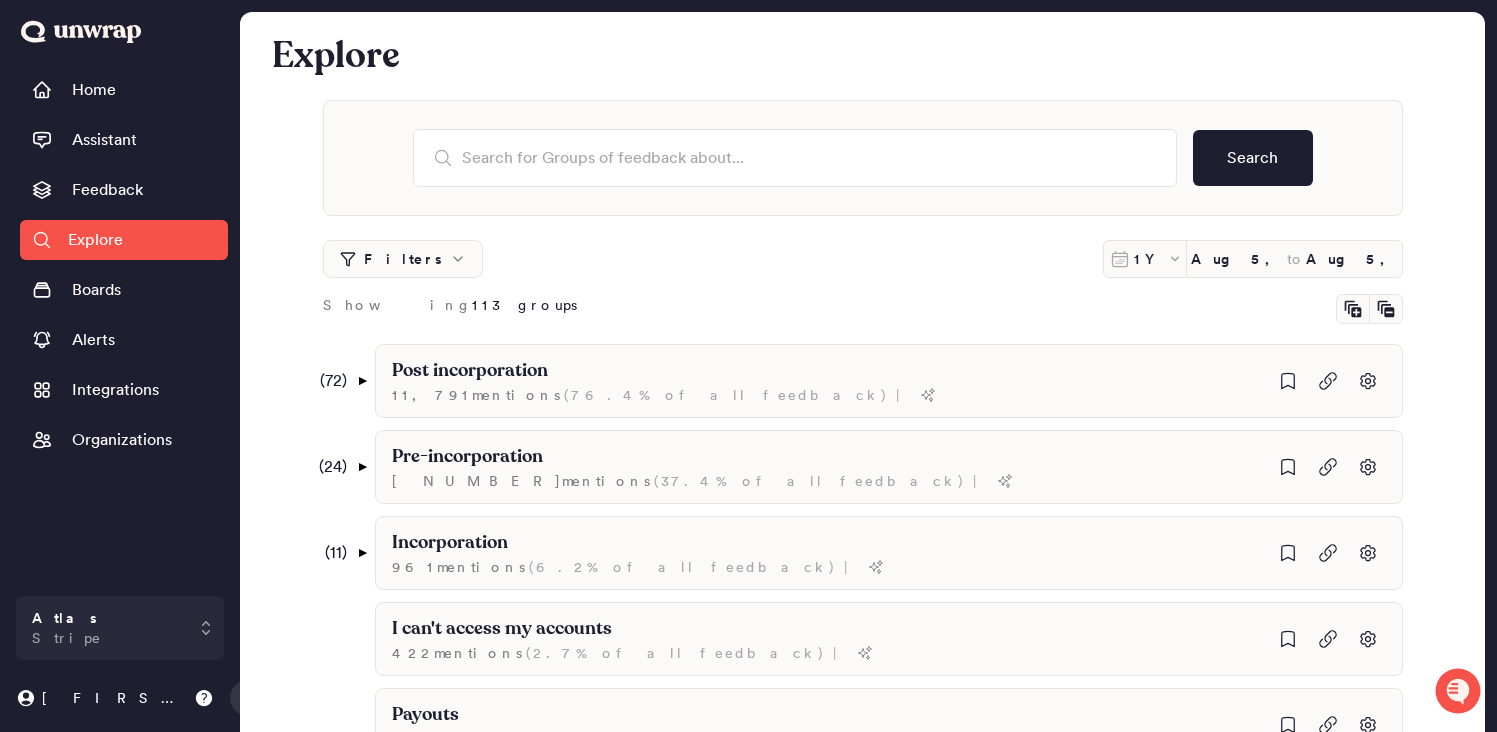 scroll, scrollTop: 160, scrollLeft: 0, axis: vertical 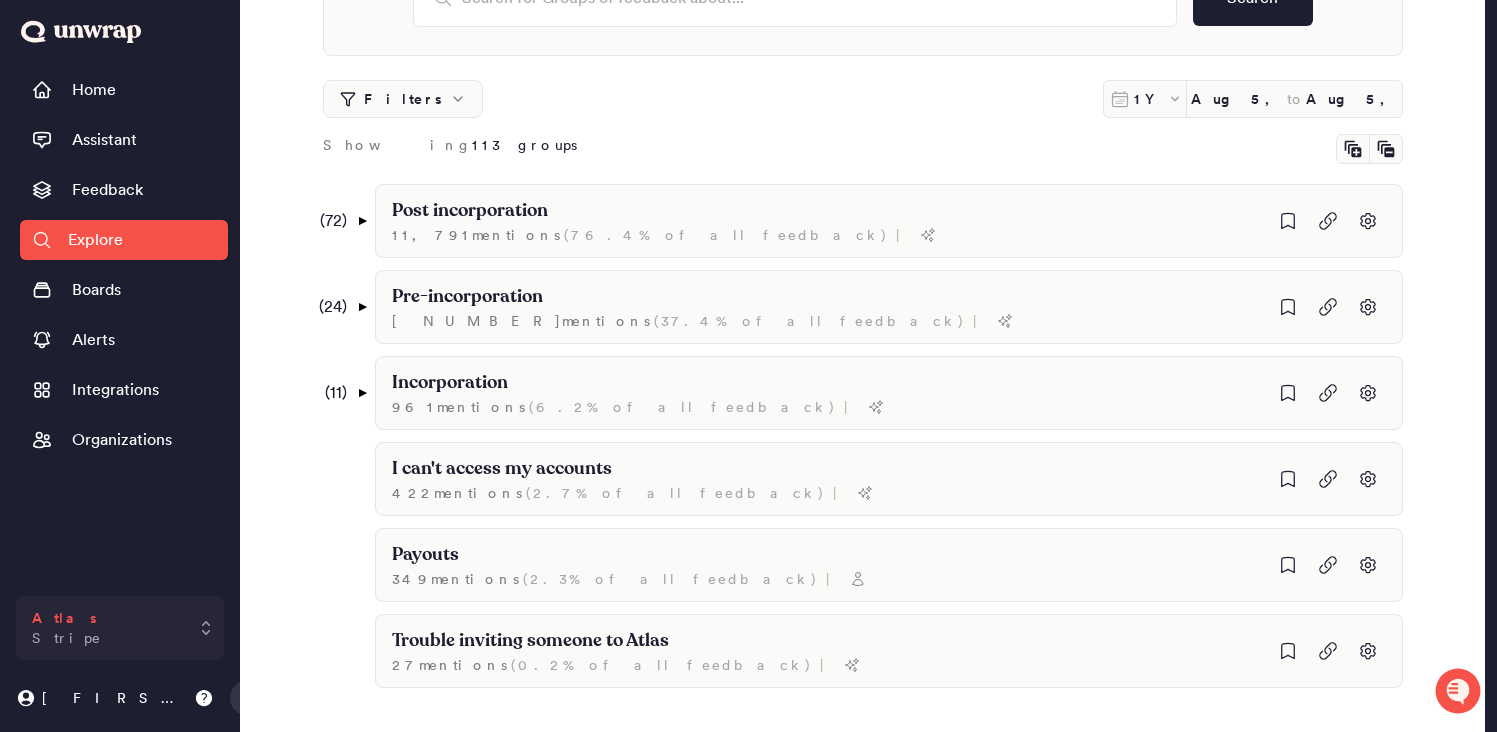 click on "Atlas Stripe" at bounding box center [120, 628] 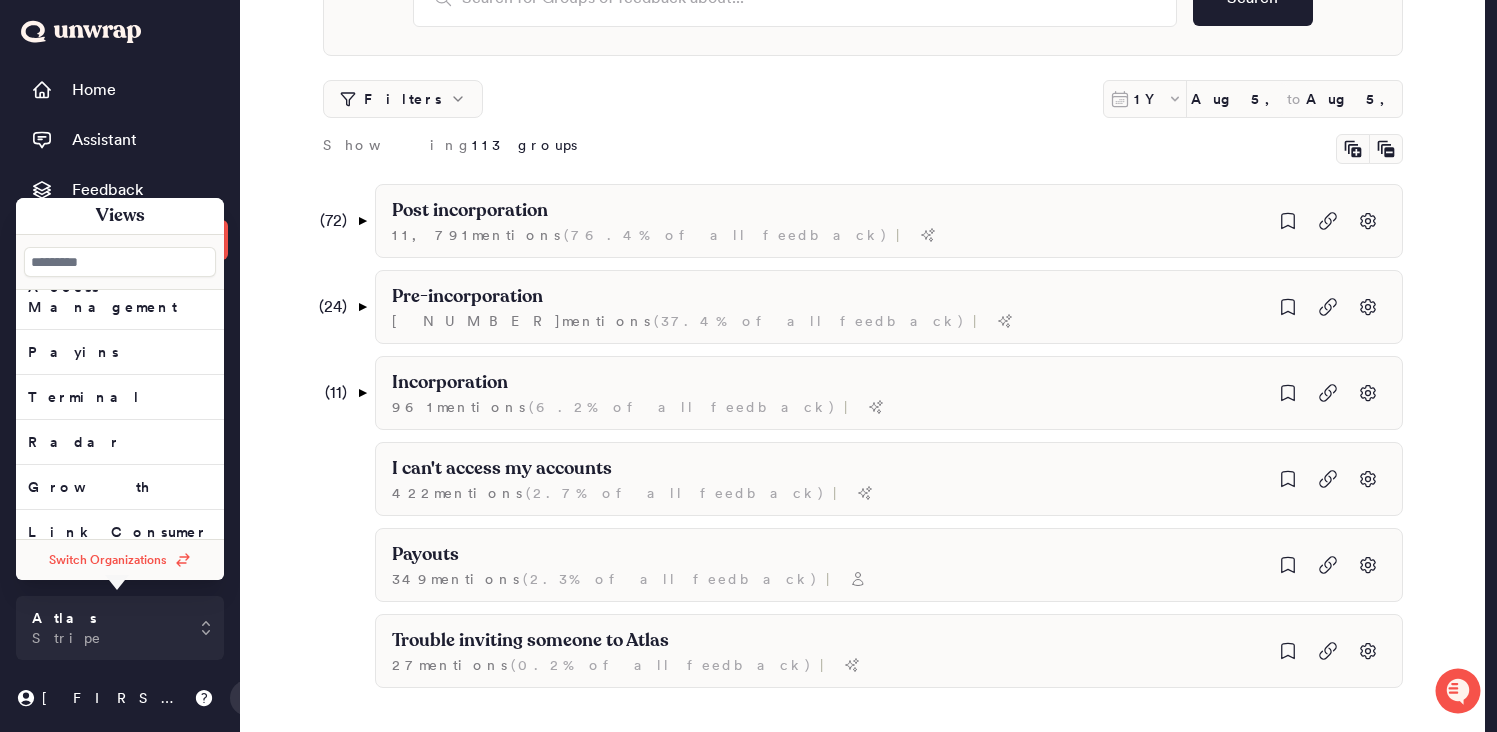 scroll, scrollTop: 396, scrollLeft: 0, axis: vertical 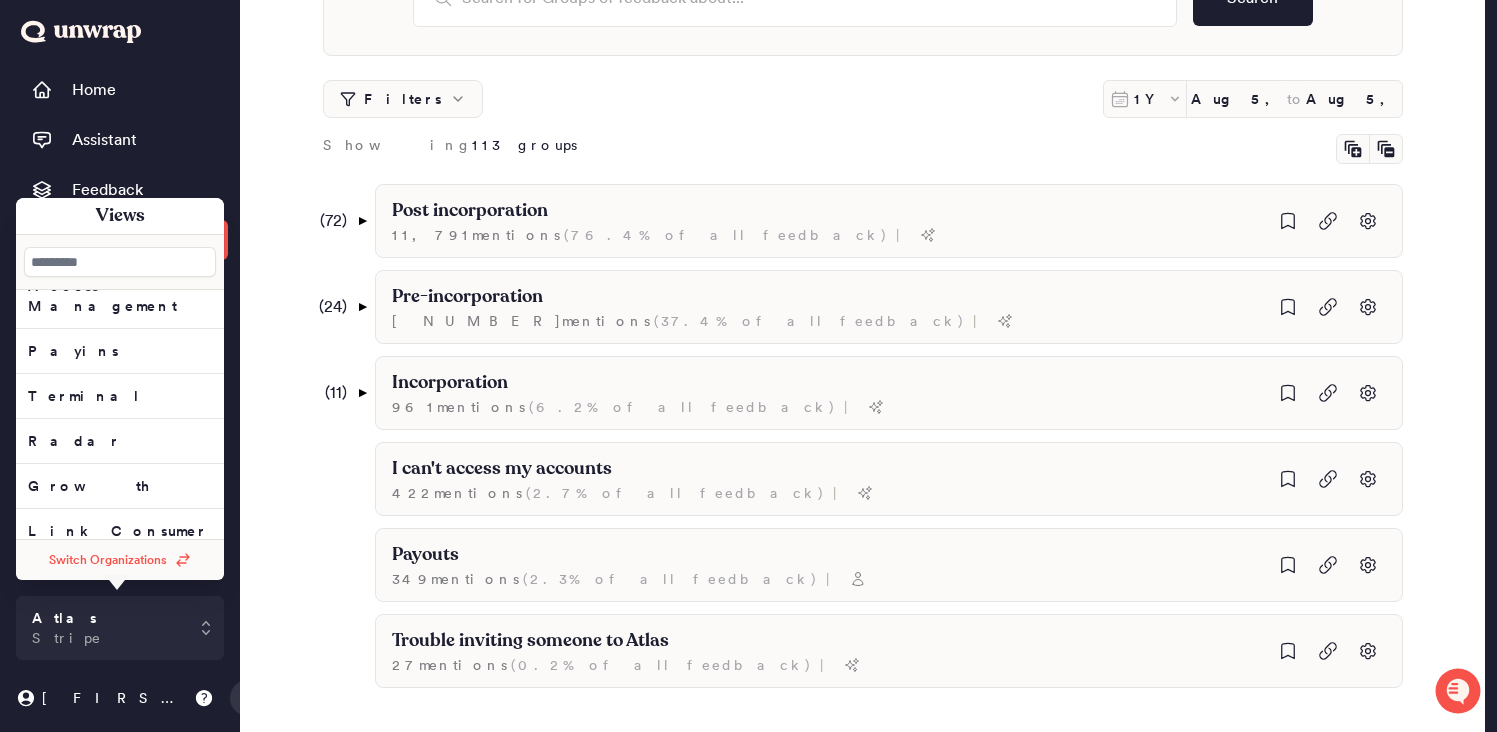 click on "Connect" at bounding box center [120, -74] 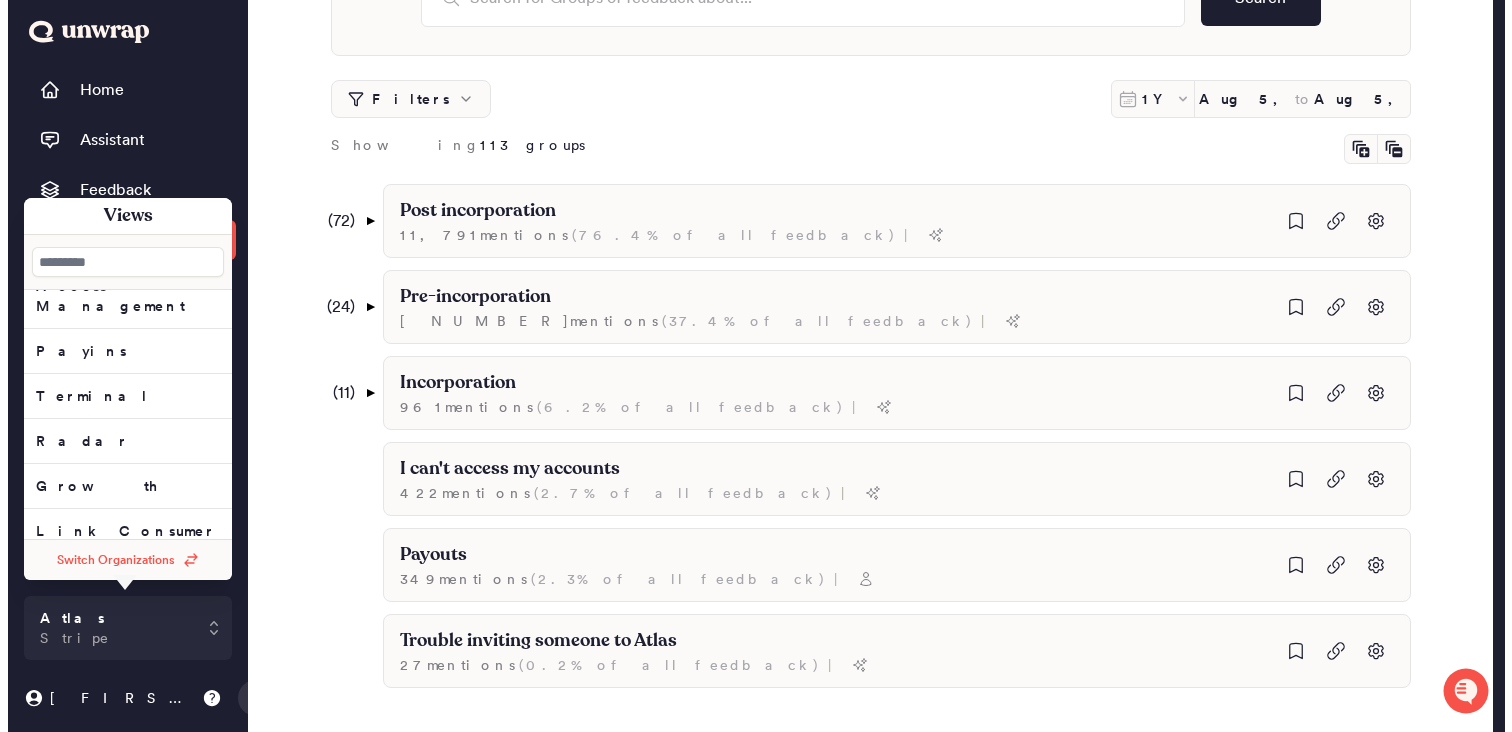 scroll, scrollTop: 0, scrollLeft: 0, axis: both 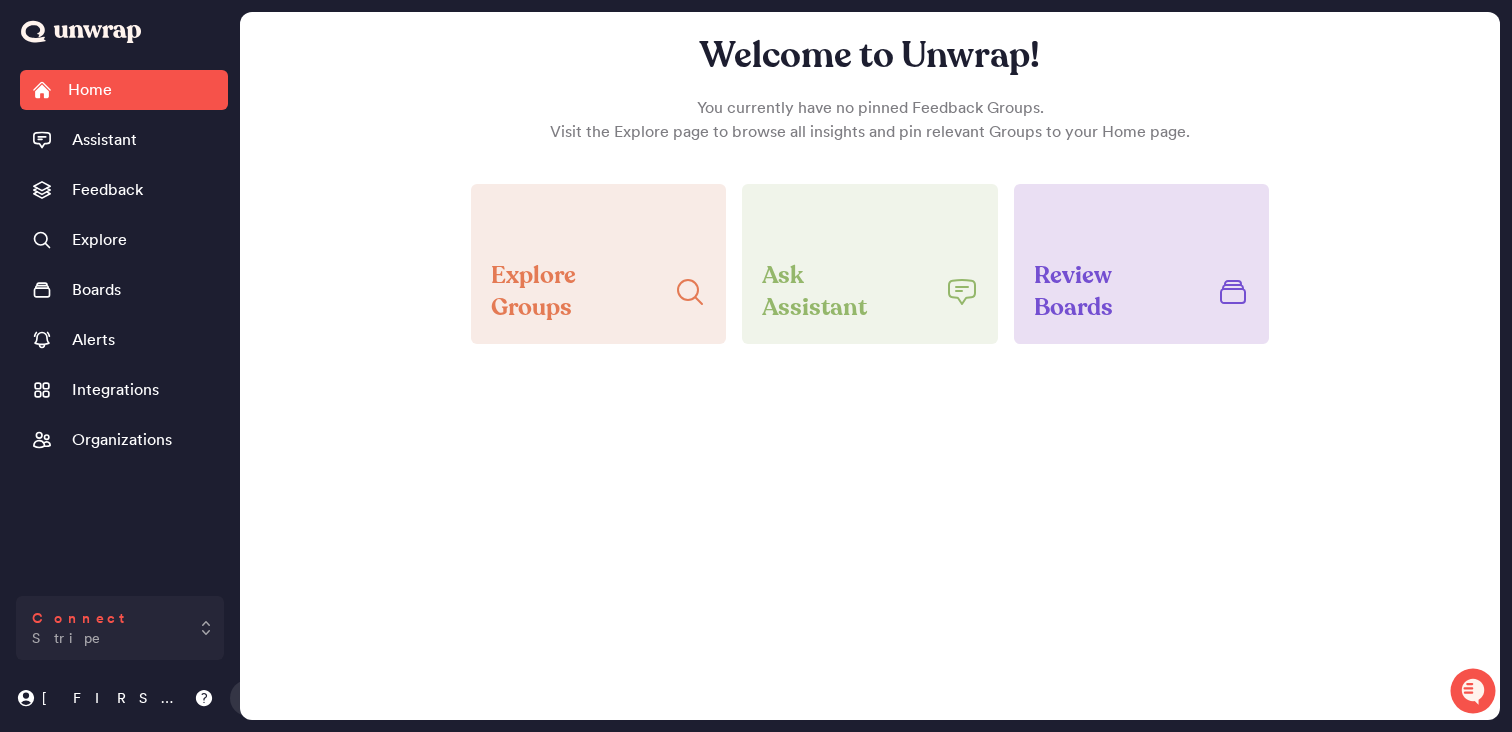 click on "Connect Stripe" at bounding box center [120, 628] 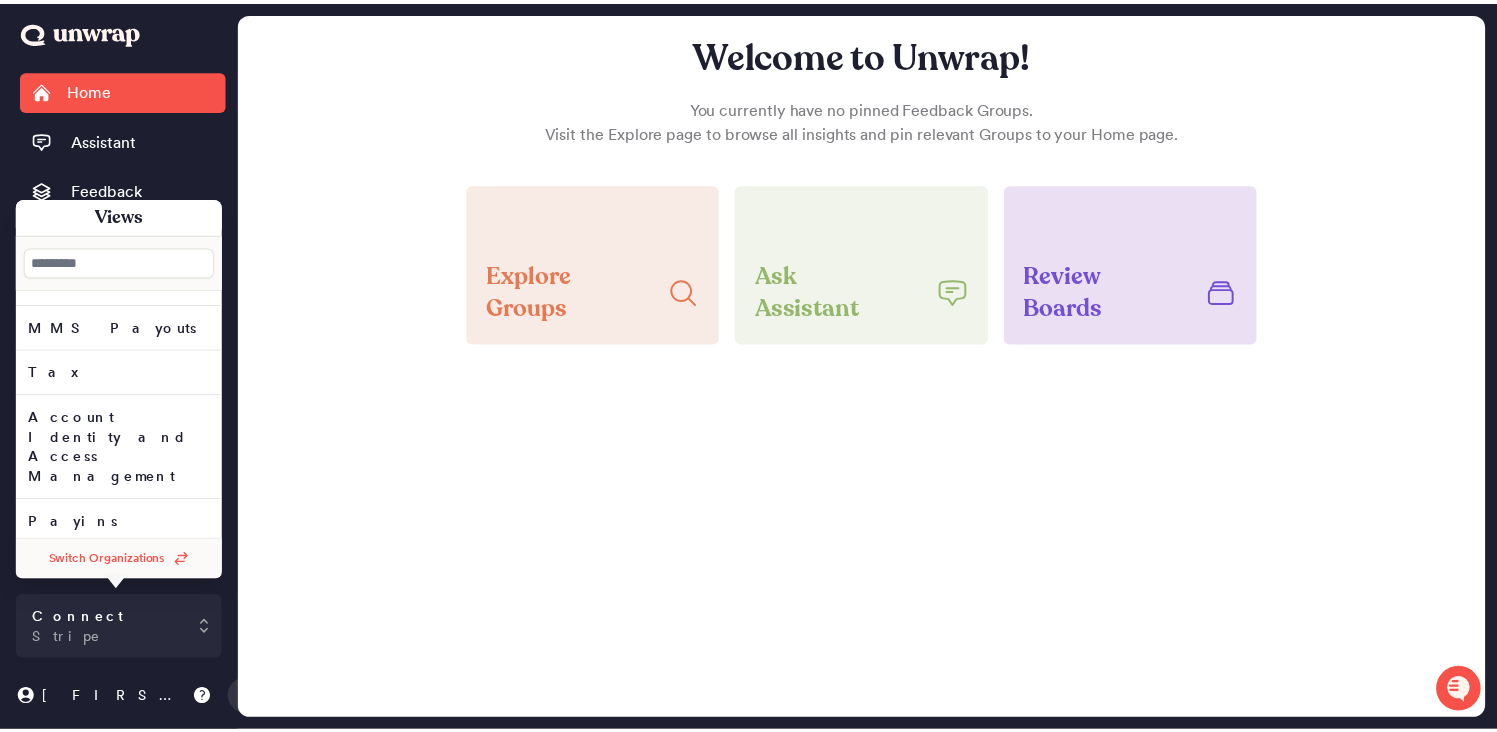 scroll, scrollTop: 230, scrollLeft: 0, axis: vertical 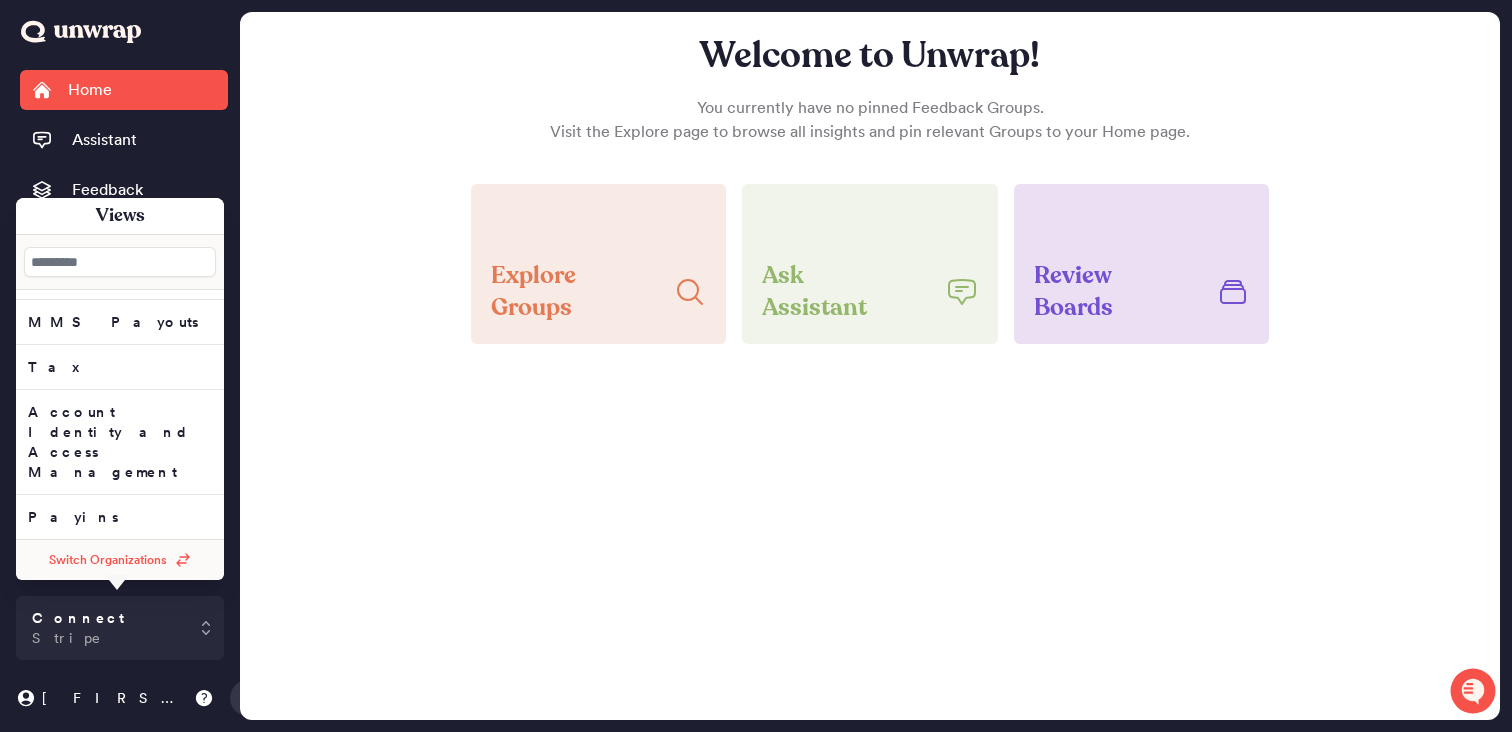 click on "Terminal" at bounding box center [126, 92] 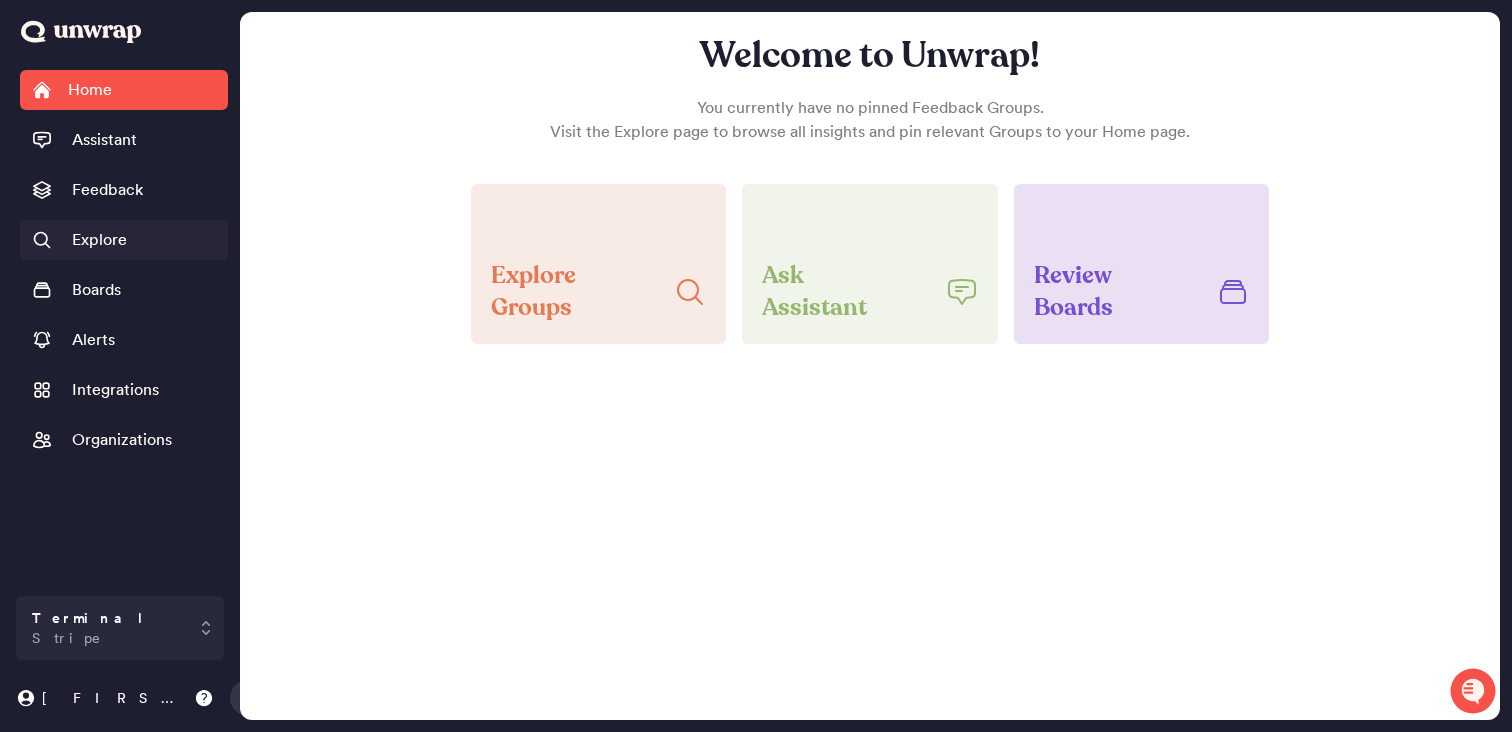 click on "Explore" at bounding box center (124, 240) 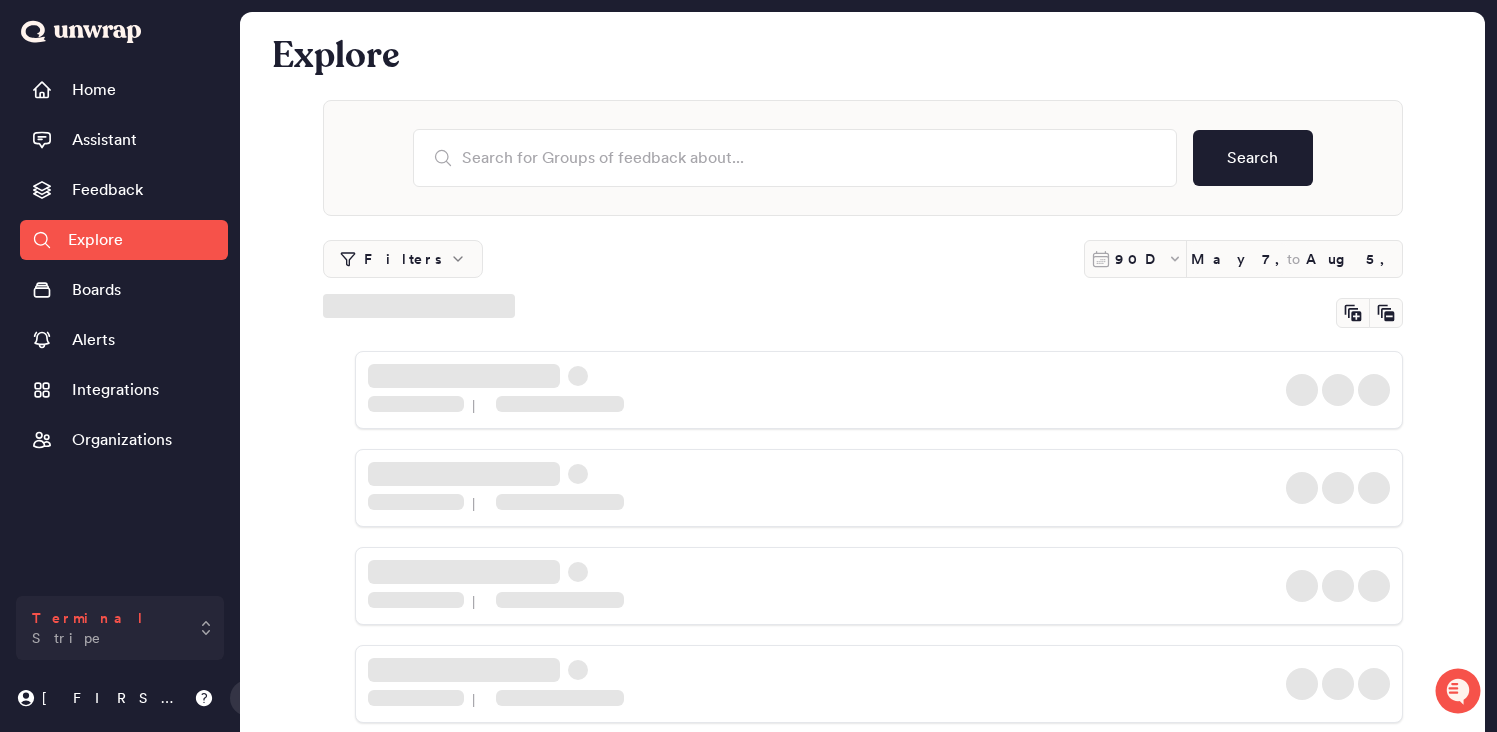click on "Terminal Stripe" at bounding box center [120, 628] 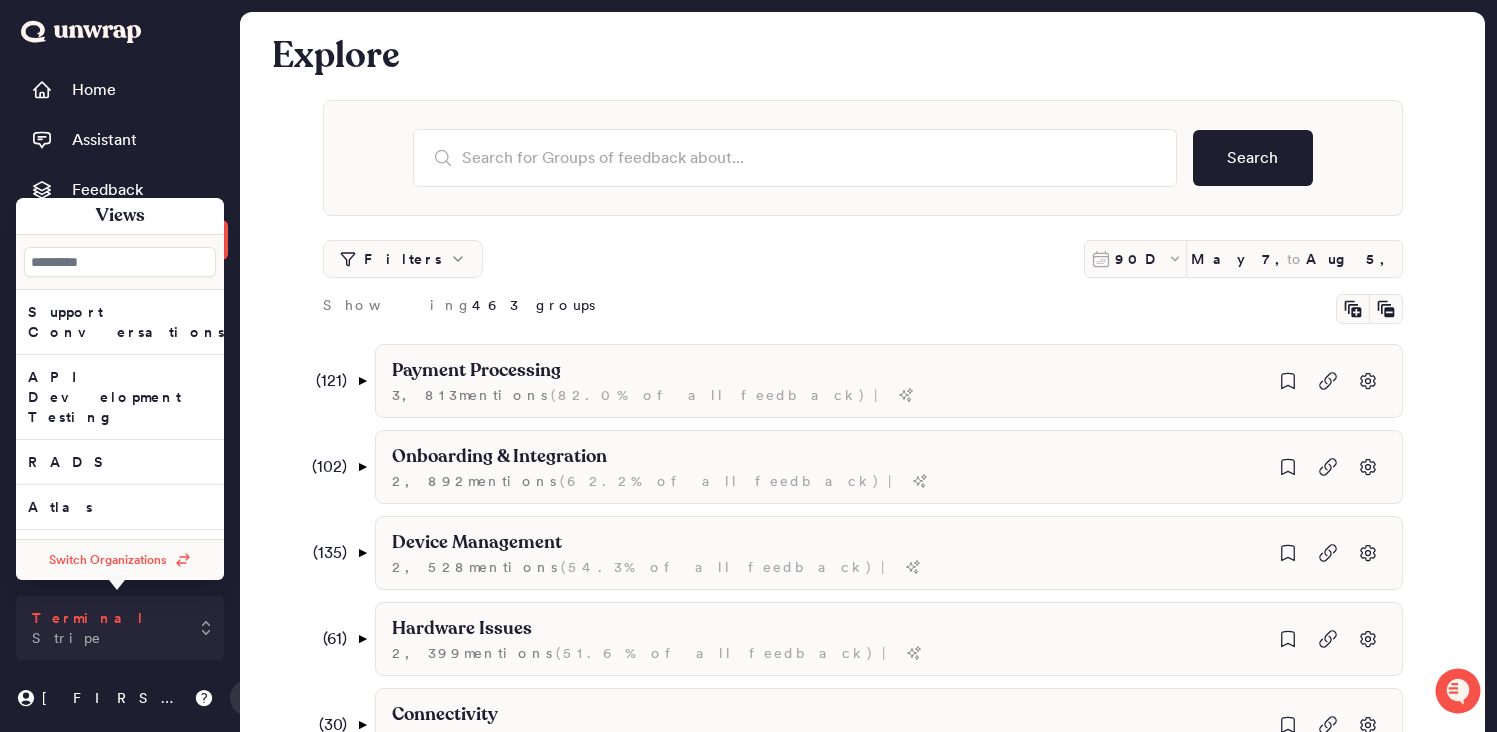 click on "Terminal Stripe" at bounding box center [120, 628] 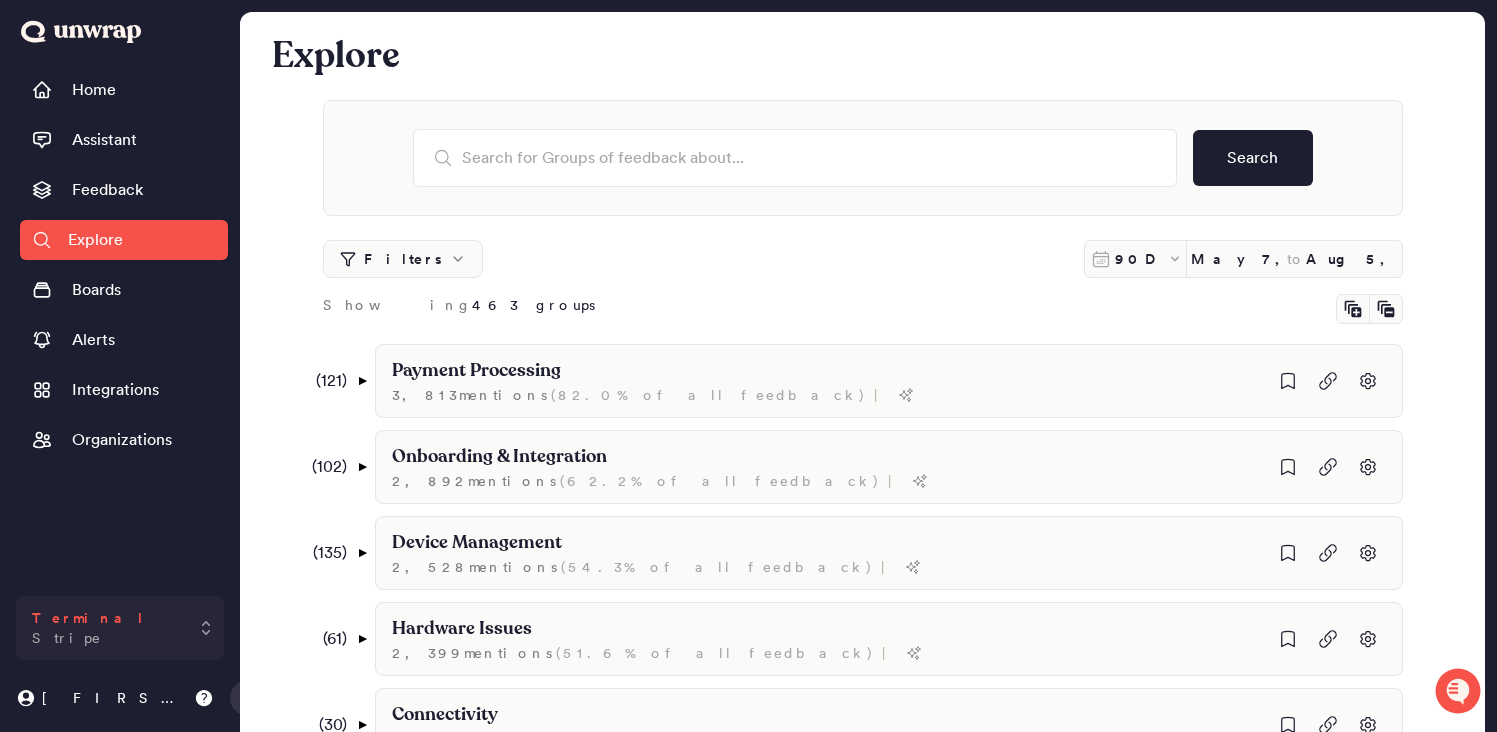 click on "Terminal Stripe" at bounding box center (120, 628) 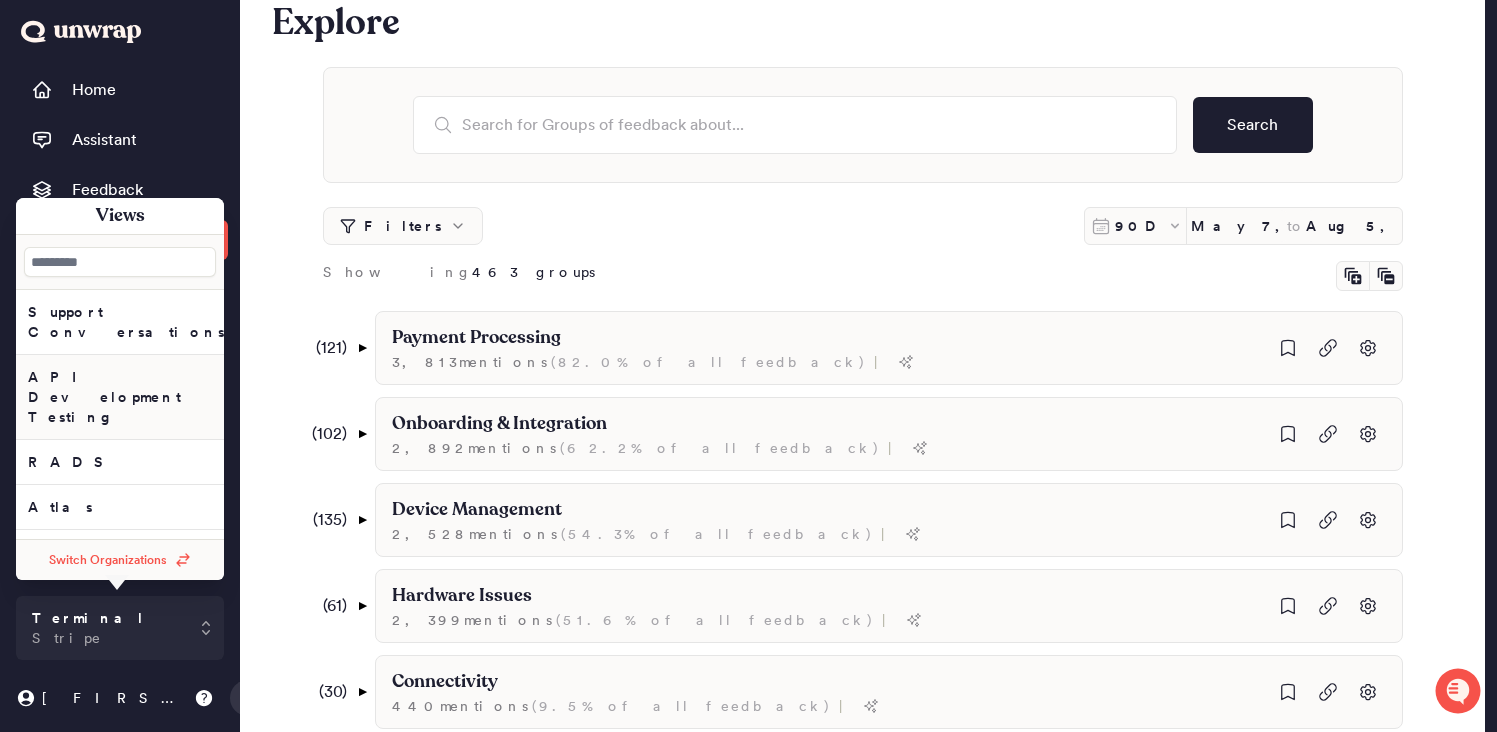 scroll, scrollTop: 36, scrollLeft: 0, axis: vertical 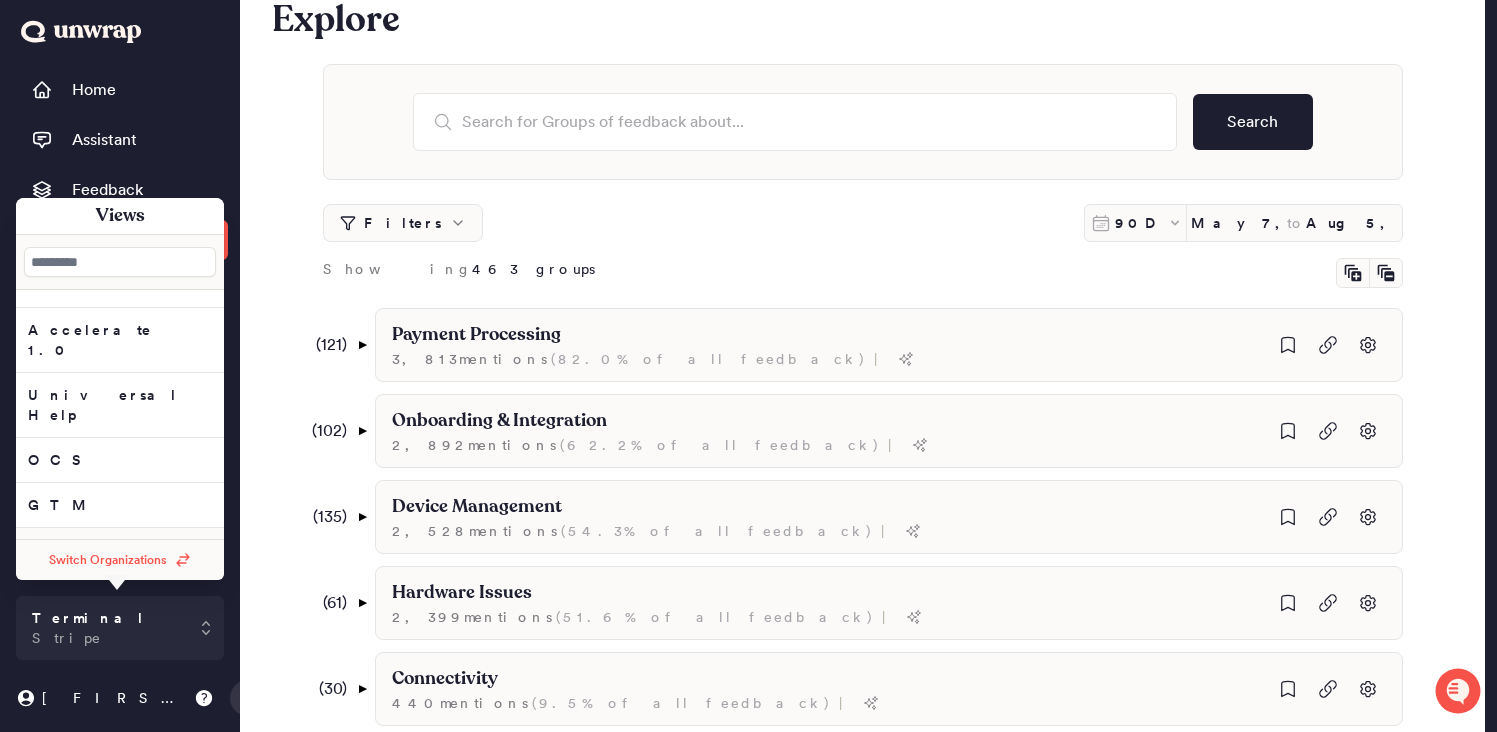 click on "Billing" at bounding box center (120, -605) 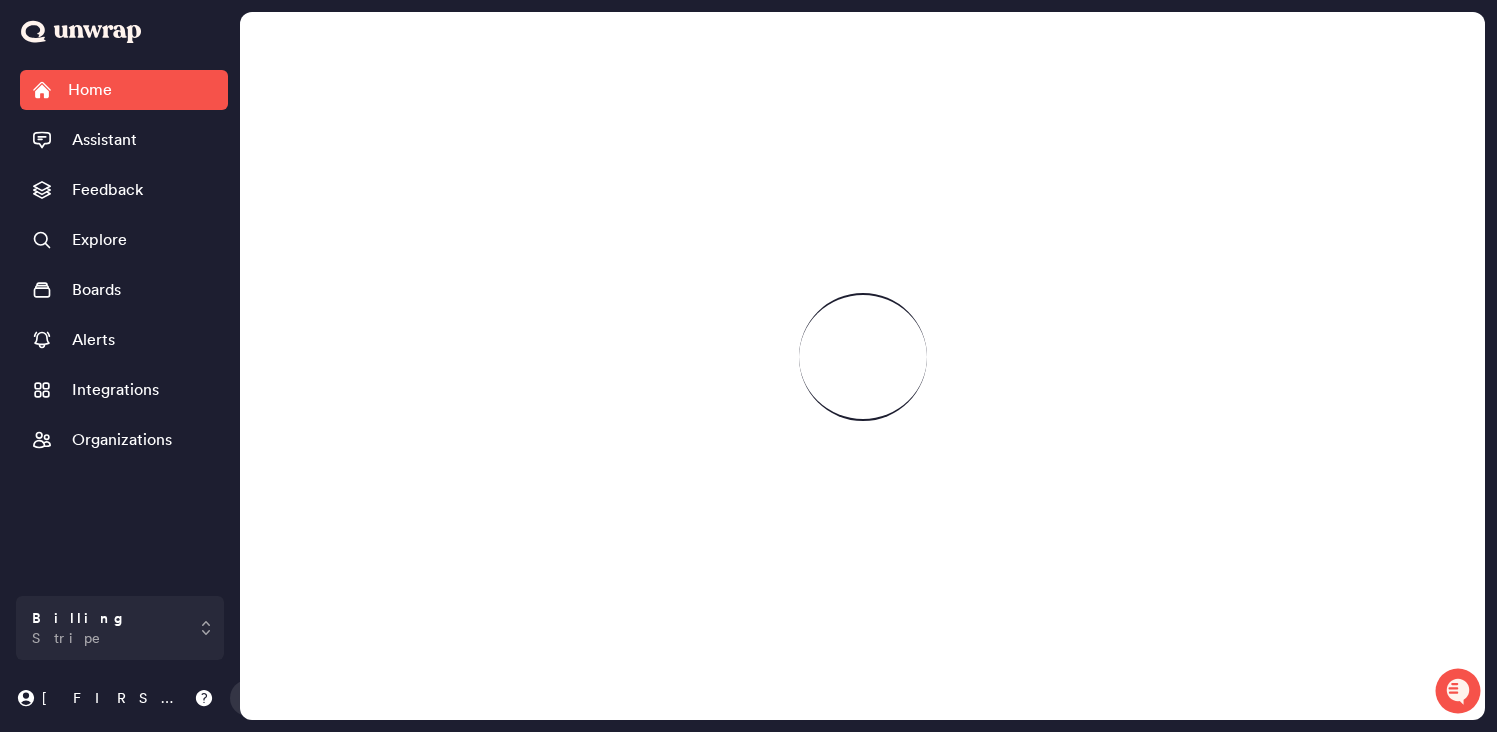 scroll, scrollTop: 0, scrollLeft: 0, axis: both 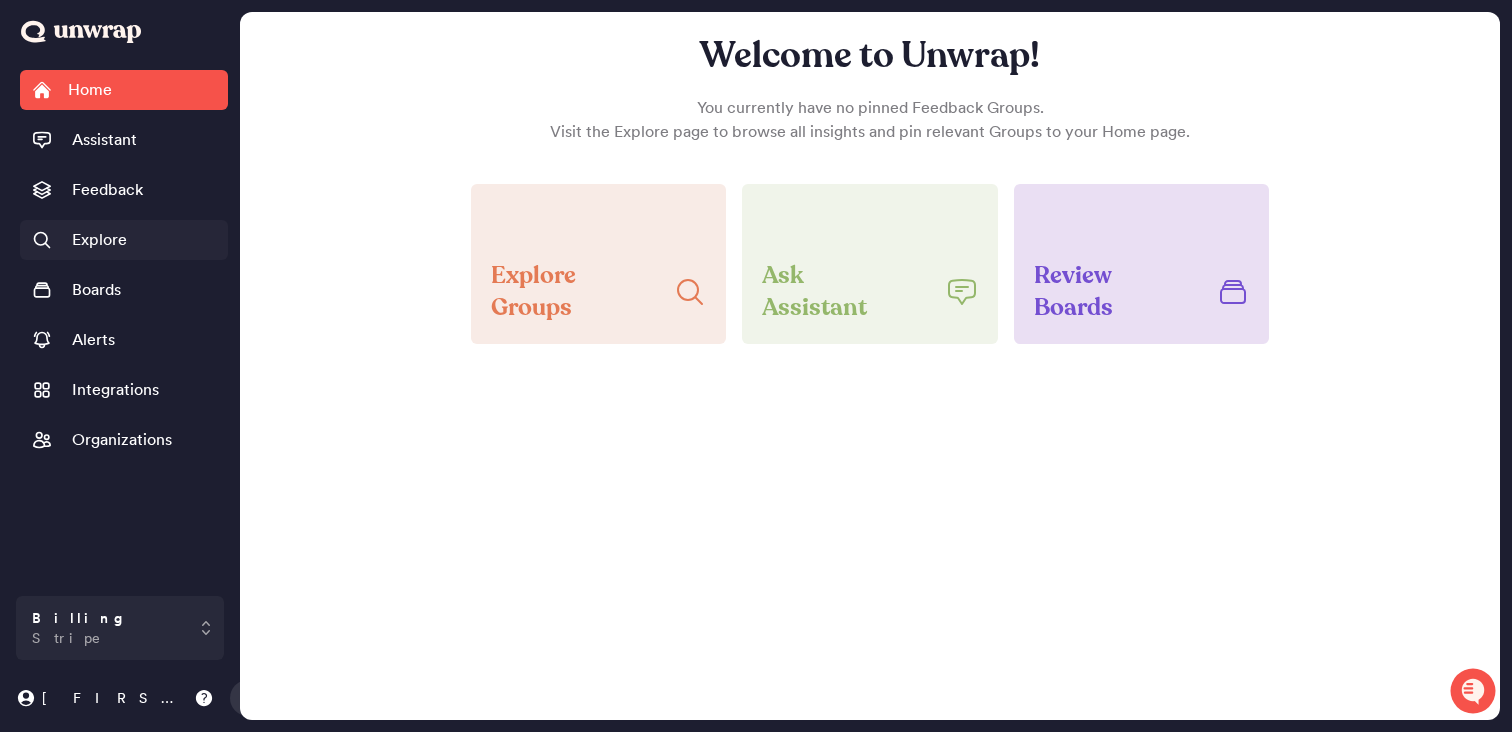 click on "Explore" at bounding box center [124, 240] 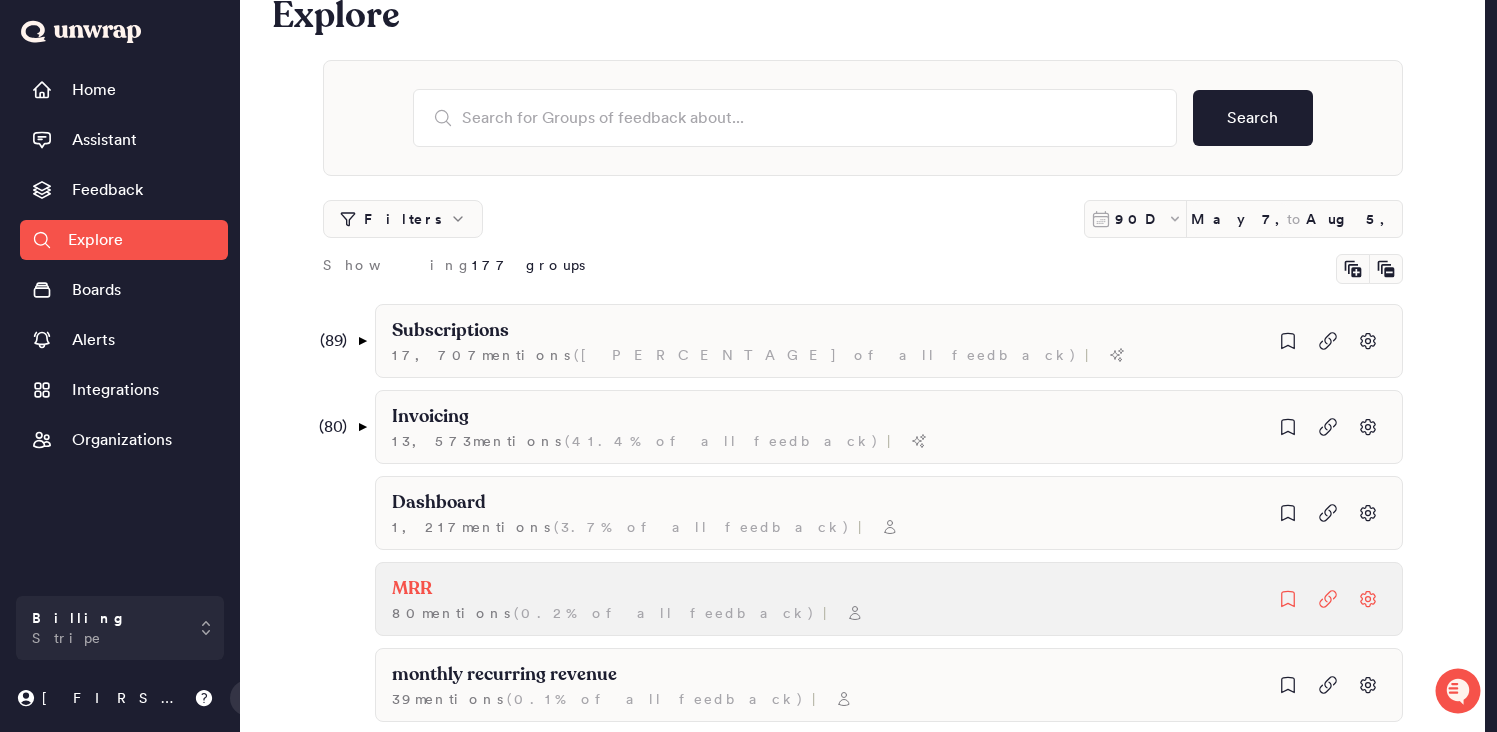 scroll, scrollTop: 42, scrollLeft: 0, axis: vertical 